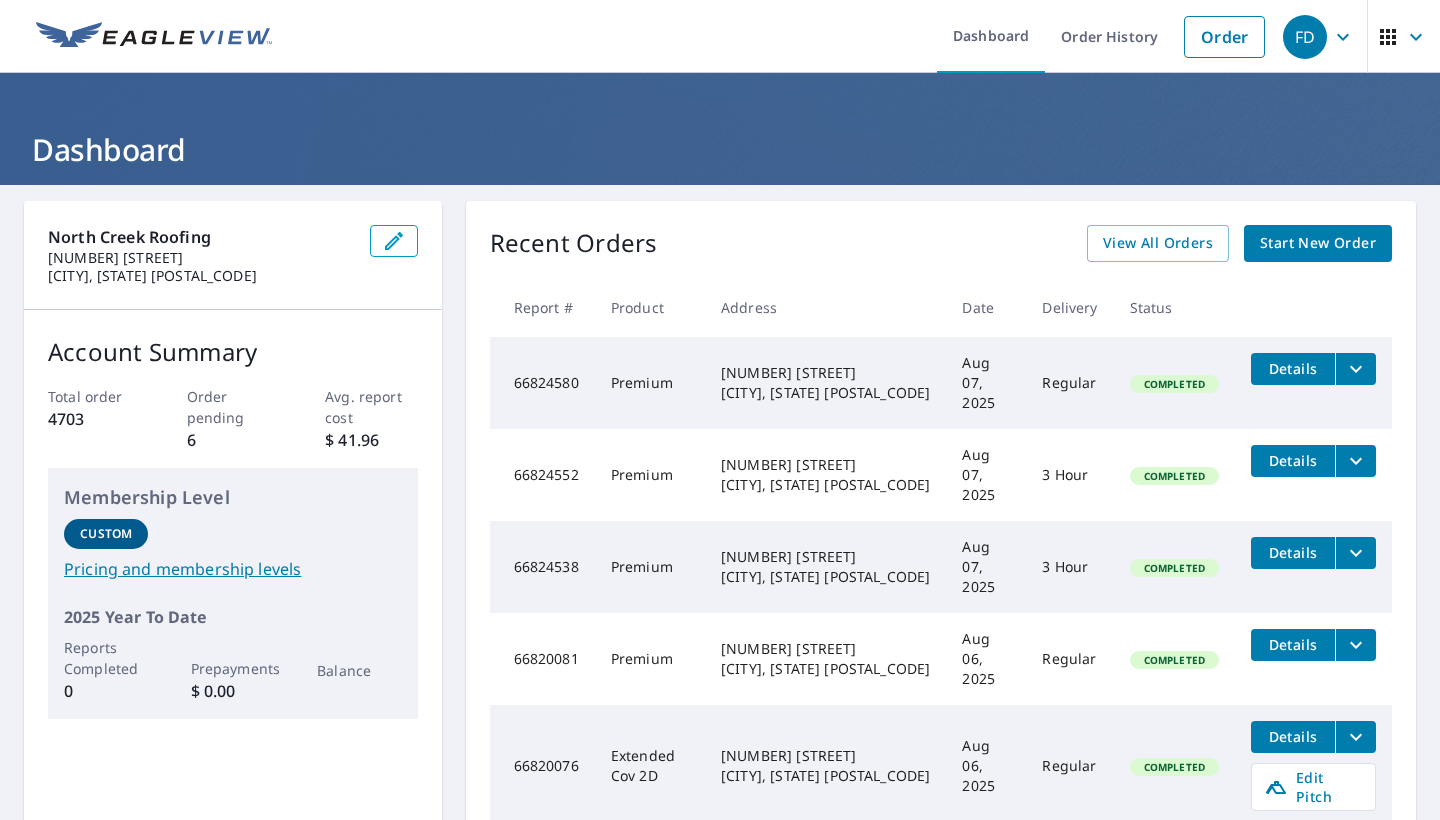 scroll, scrollTop: 0, scrollLeft: 0, axis: both 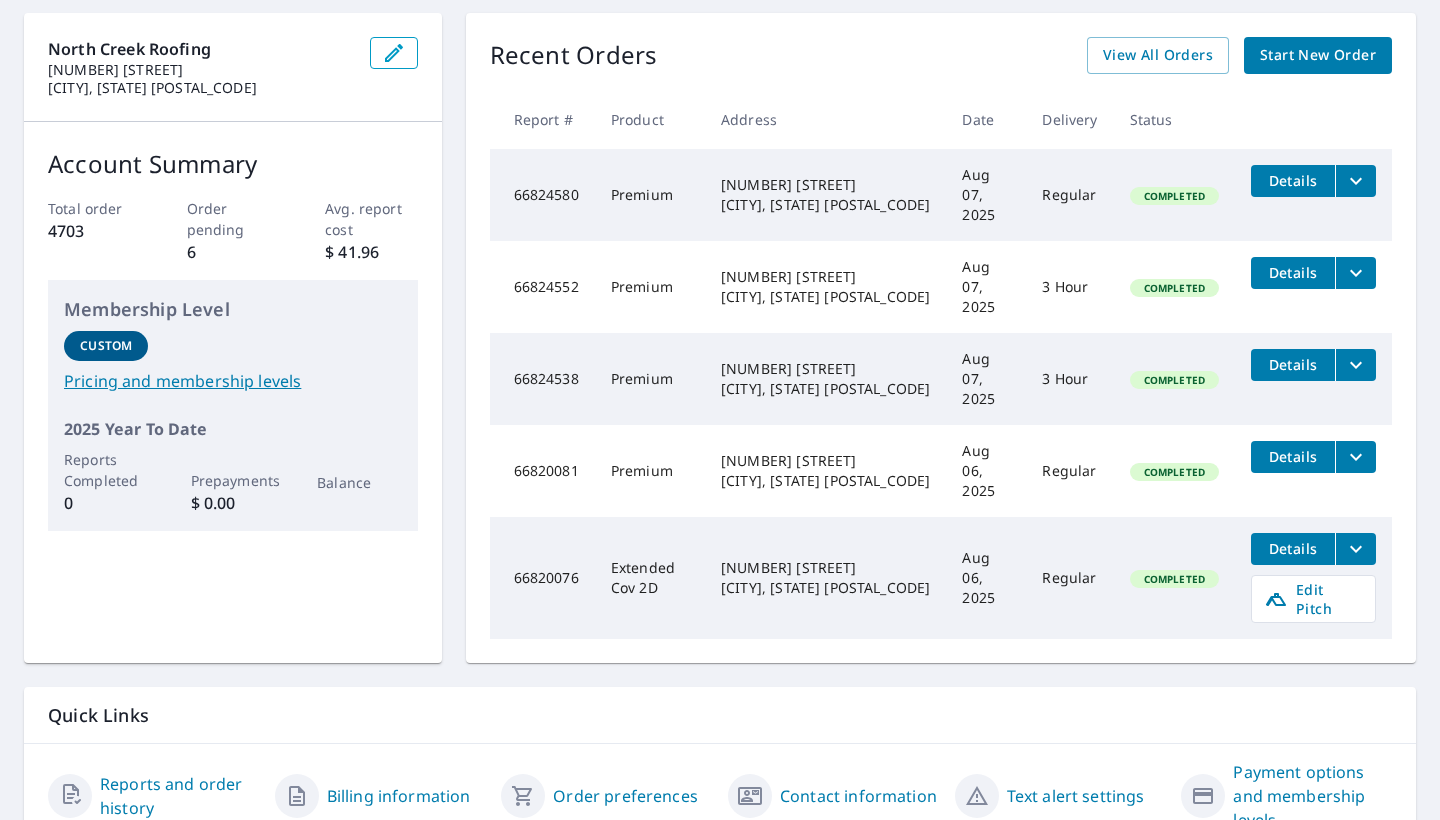 click on "Reports and order history" at bounding box center (179, 796) 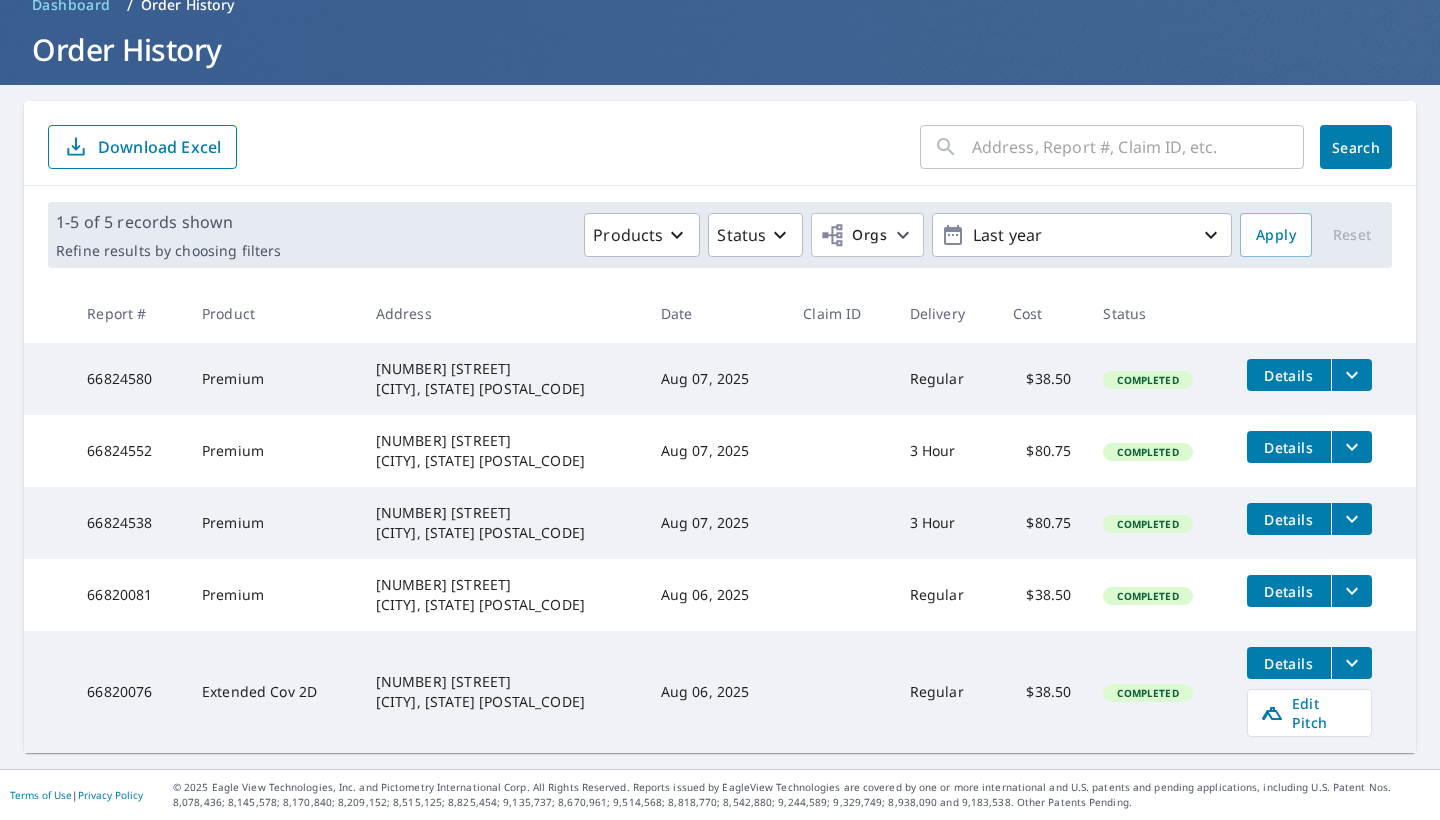 scroll, scrollTop: 86, scrollLeft: 0, axis: vertical 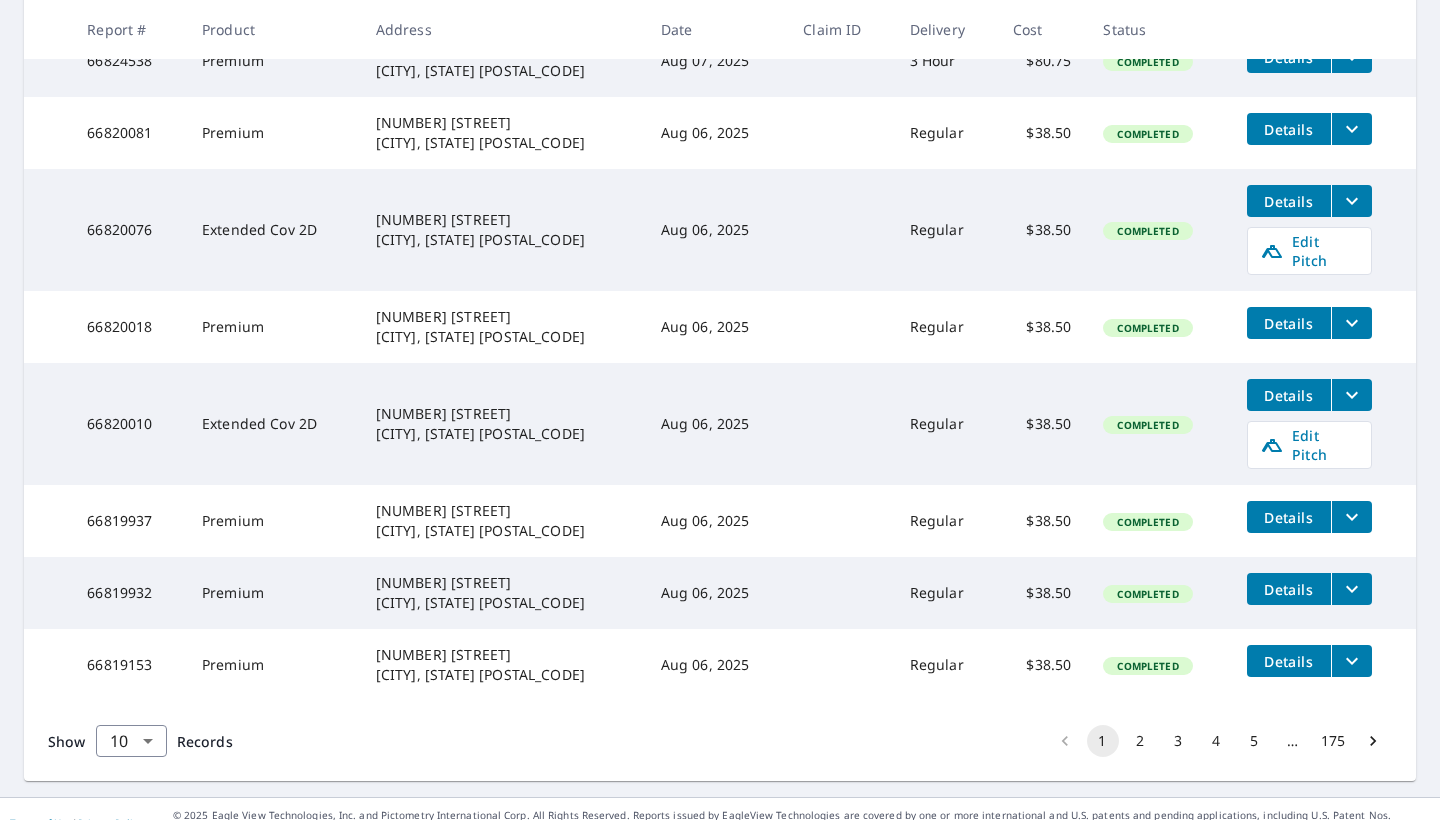 click on "2" at bounding box center (1141, 741) 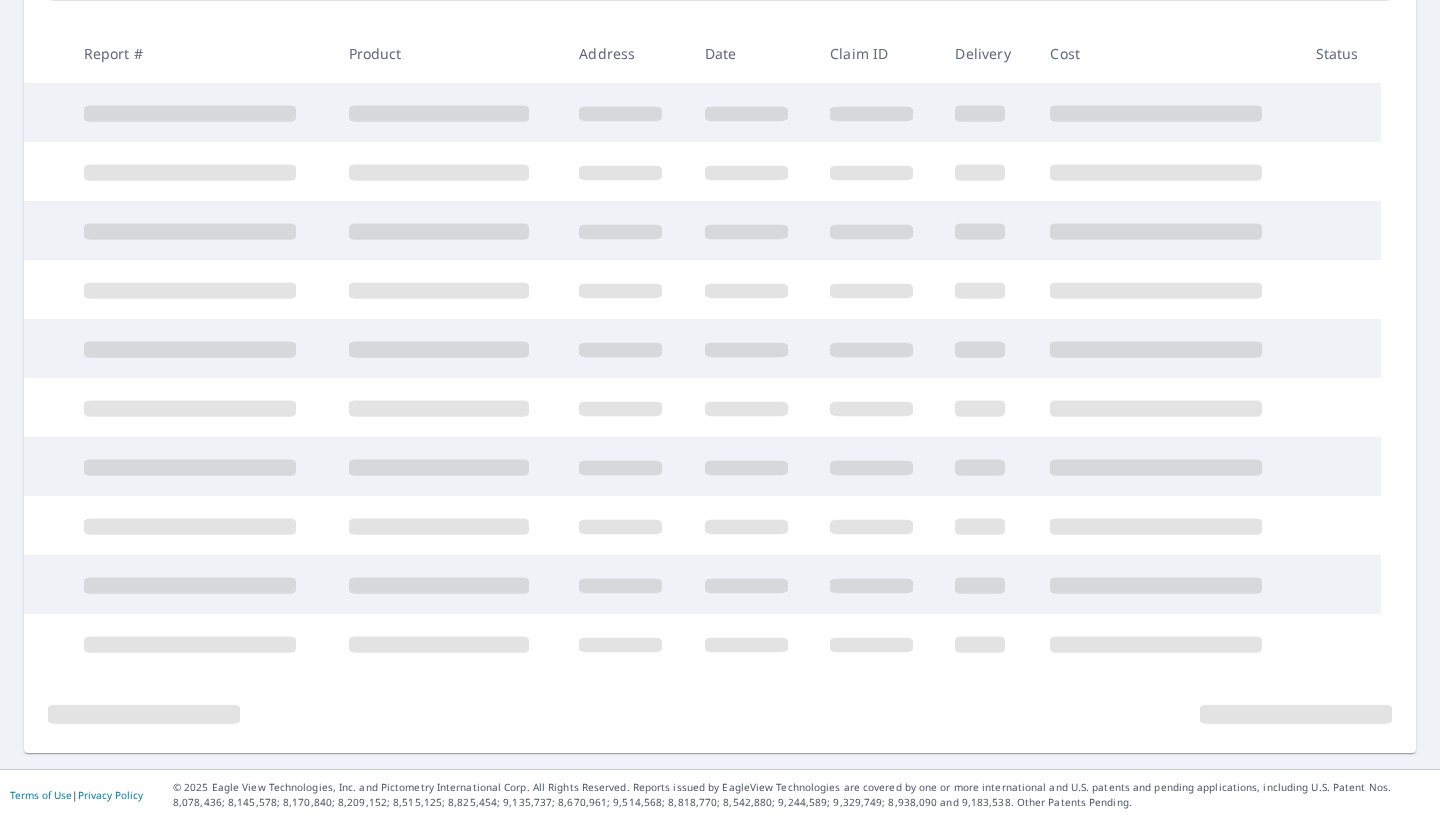 scroll, scrollTop: 338, scrollLeft: 0, axis: vertical 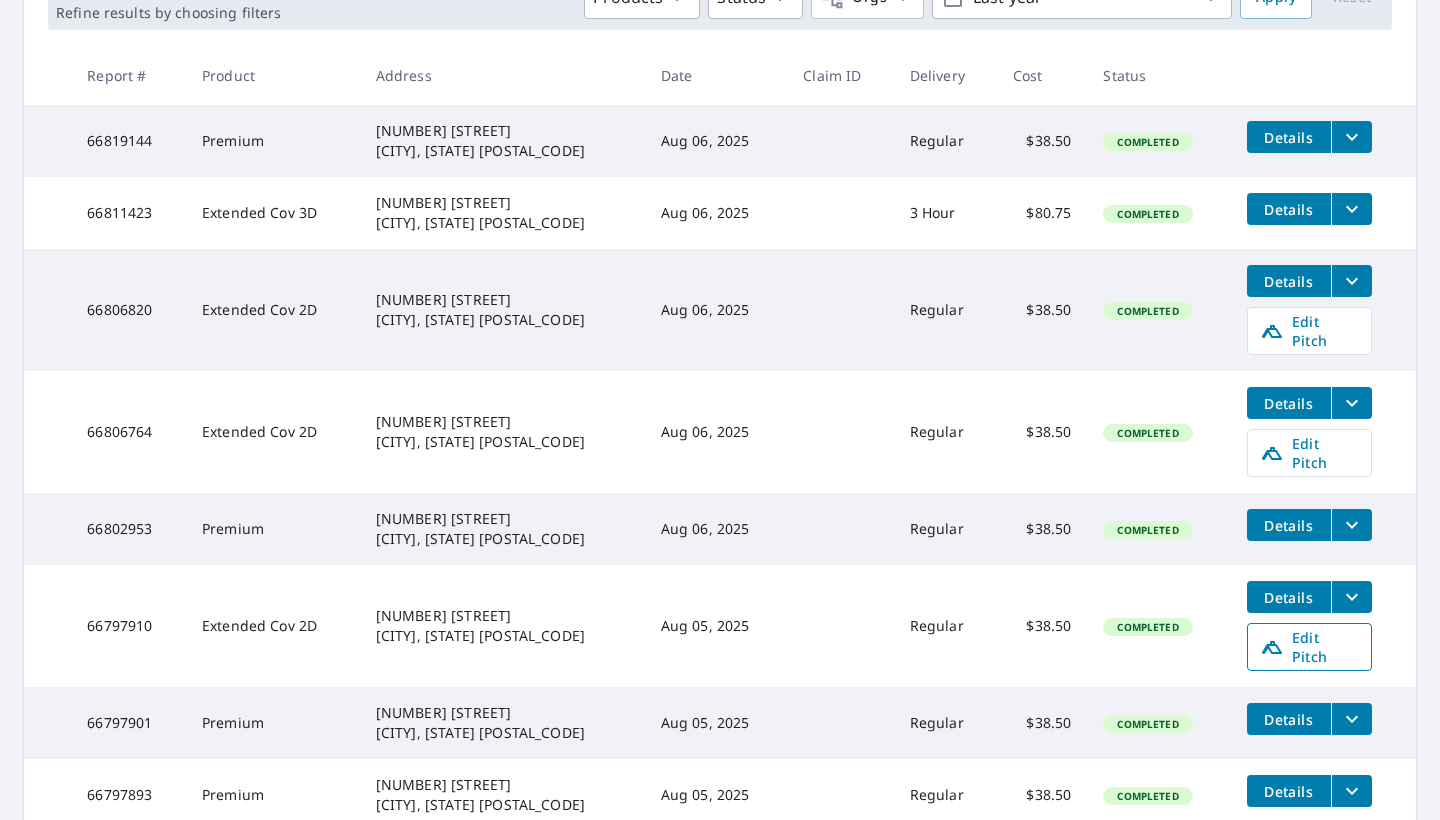 click on "Edit Pitch" at bounding box center [1309, 647] 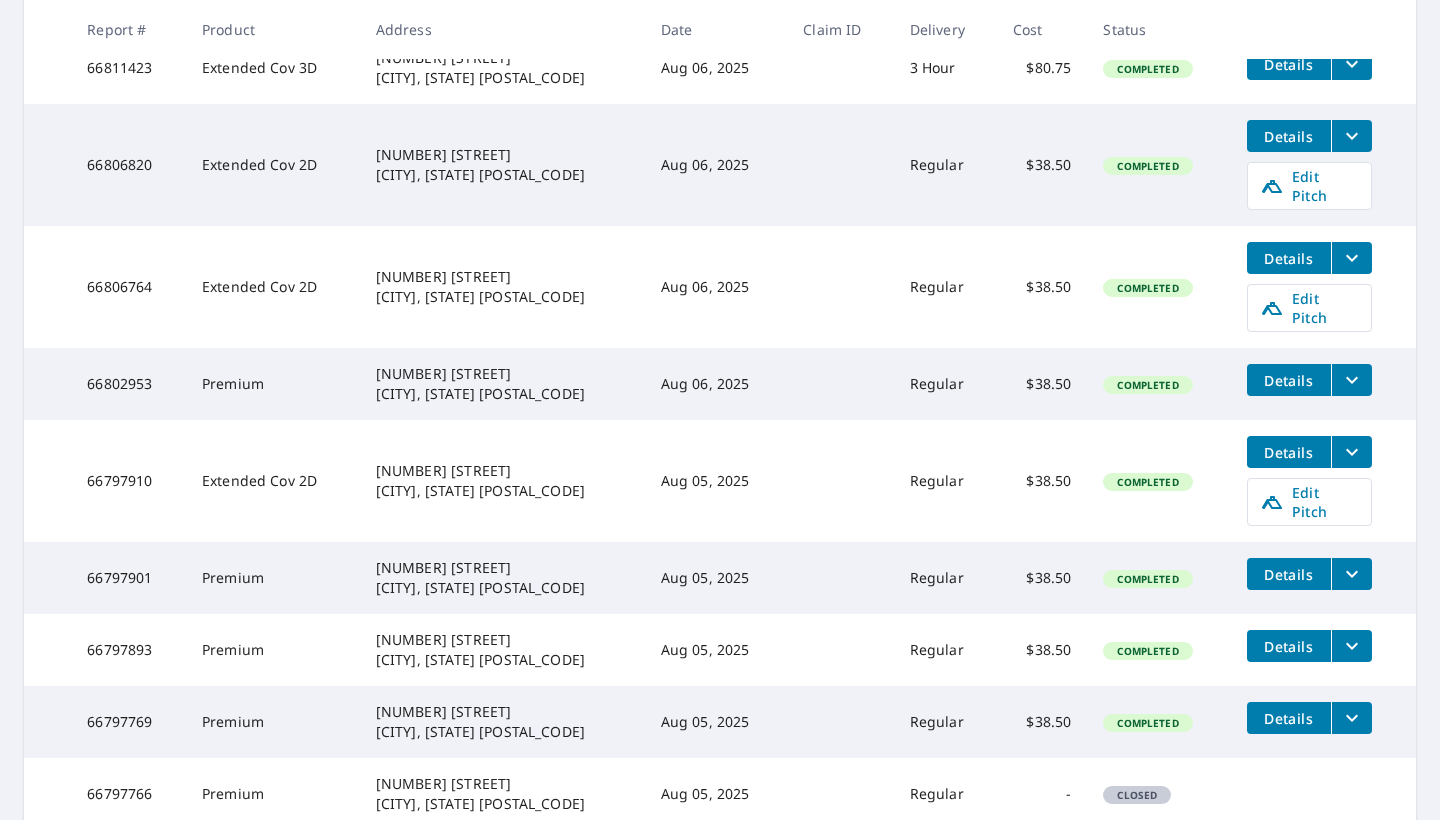 scroll, scrollTop: 470, scrollLeft: 0, axis: vertical 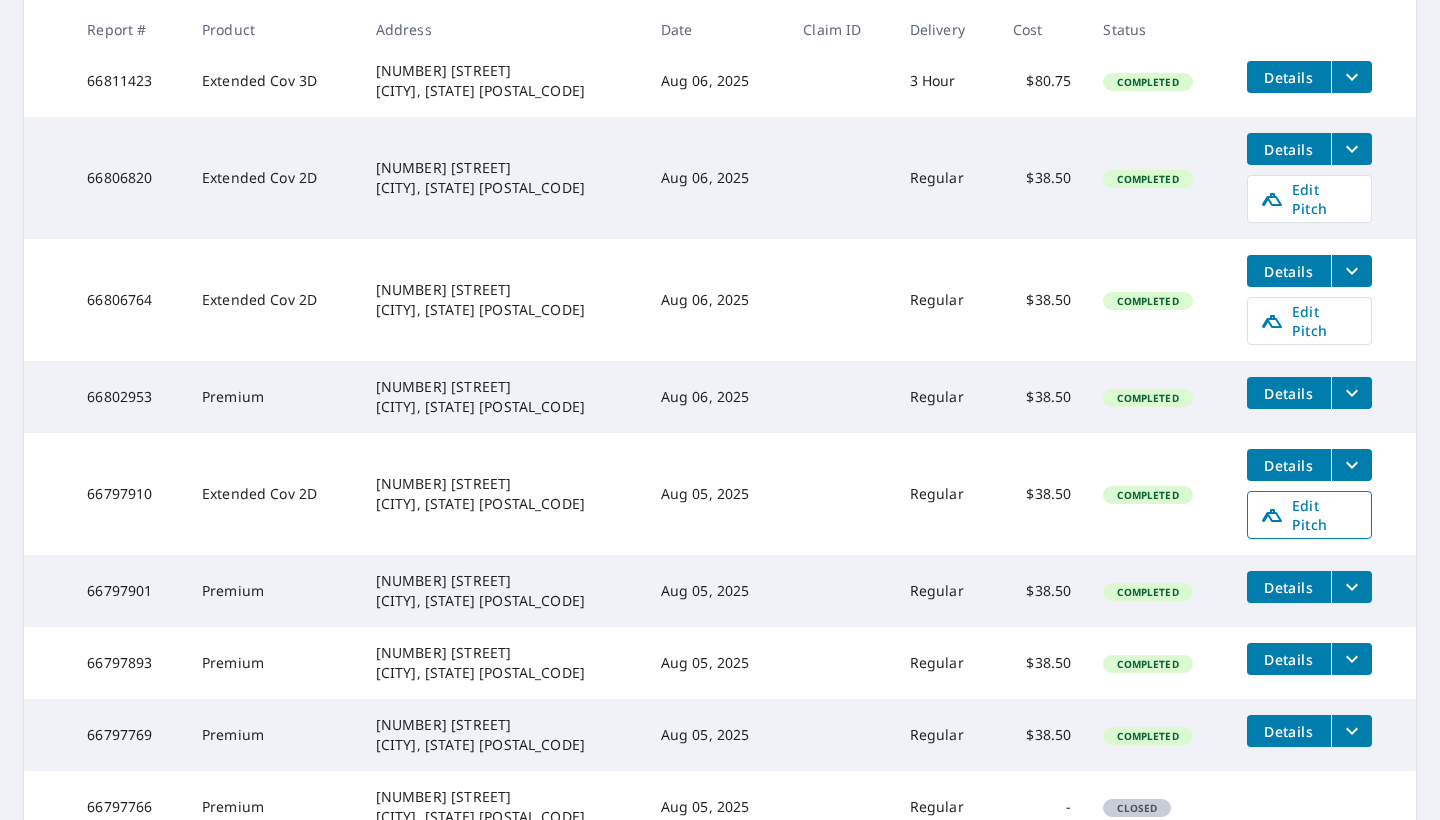 click on "Edit Pitch" at bounding box center [1309, 515] 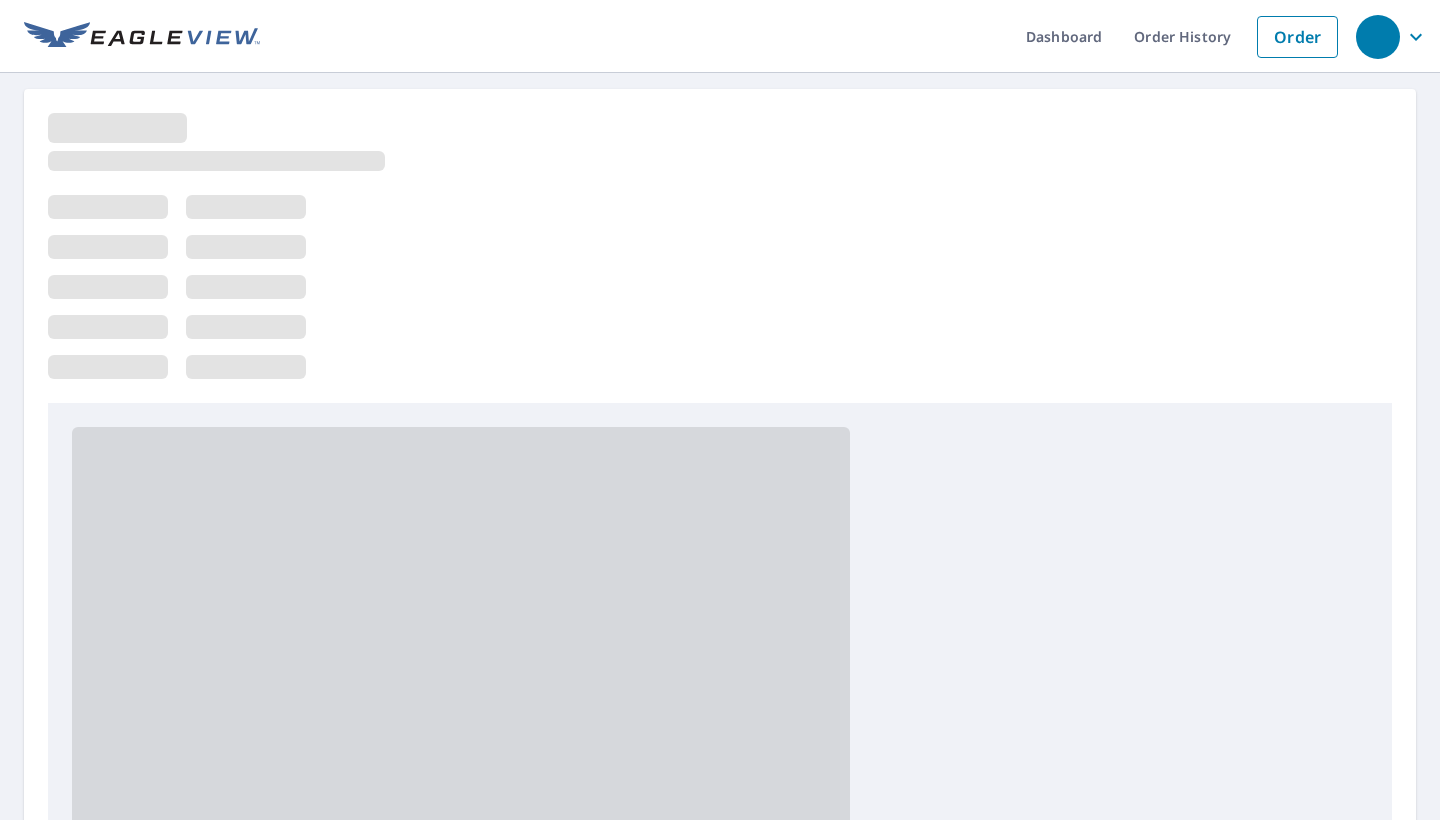 scroll, scrollTop: 0, scrollLeft: 0, axis: both 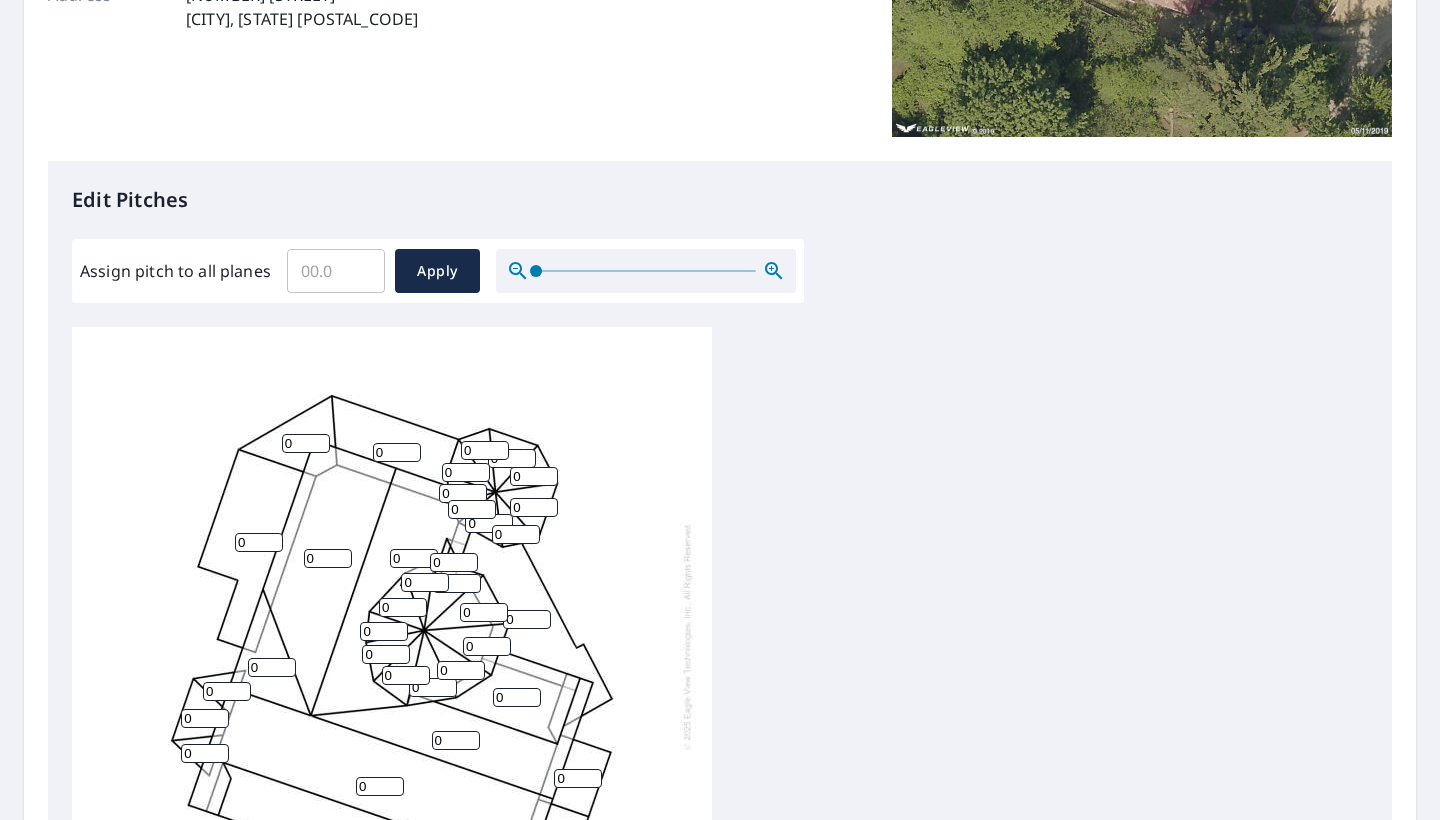 click on "0" at bounding box center (414, 558) 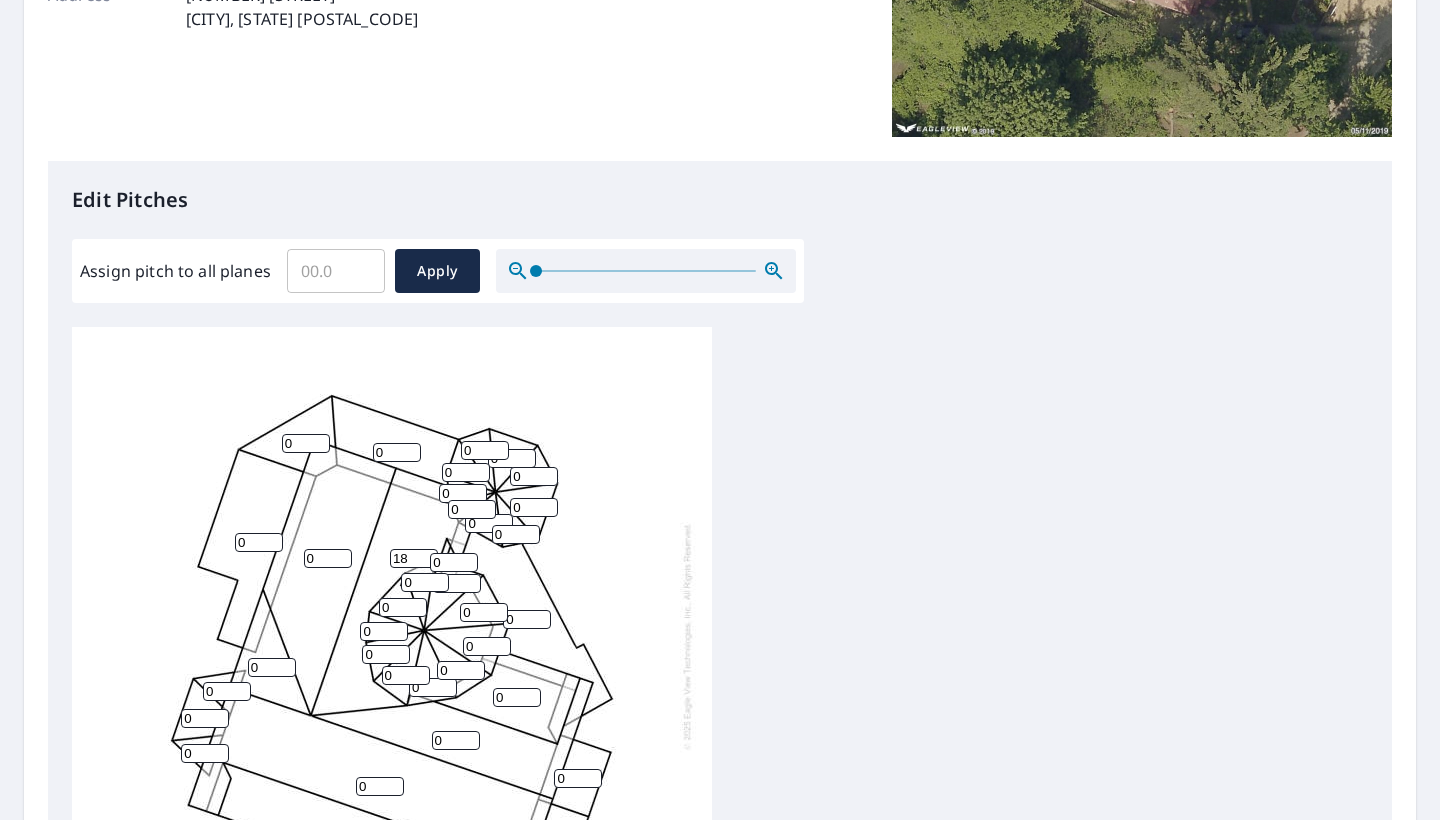 type on "18" 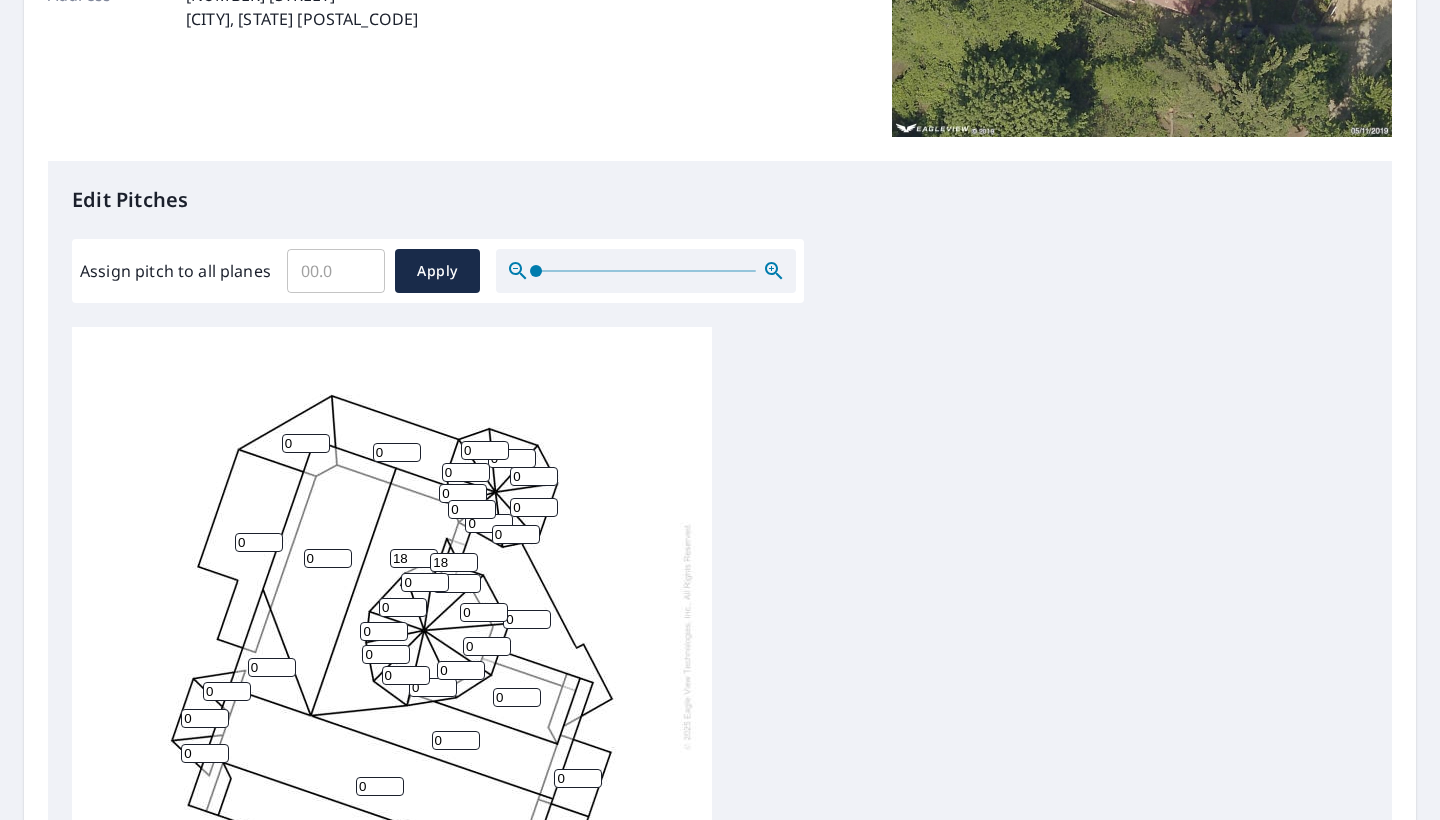 type on "18" 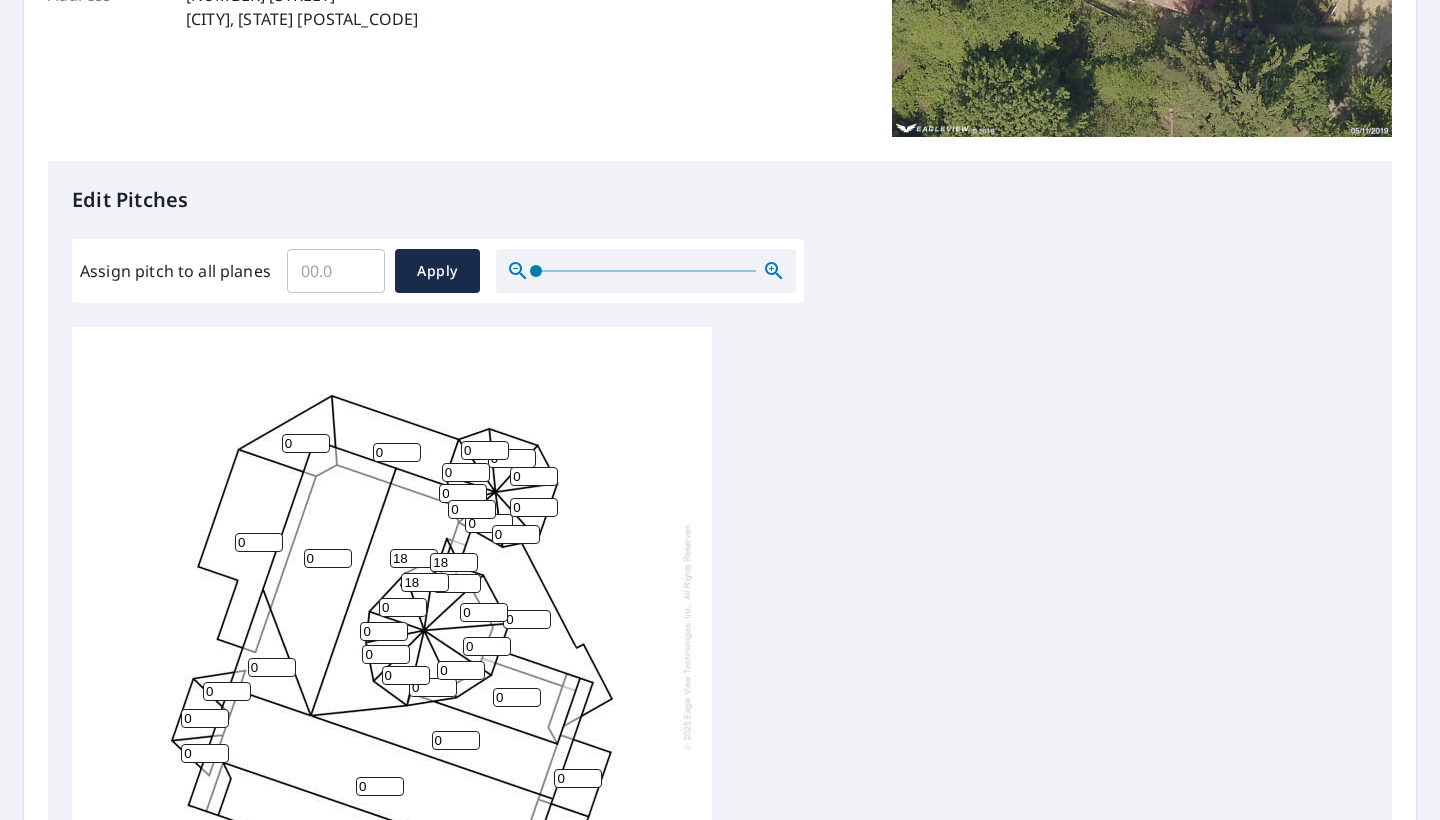 type on "18" 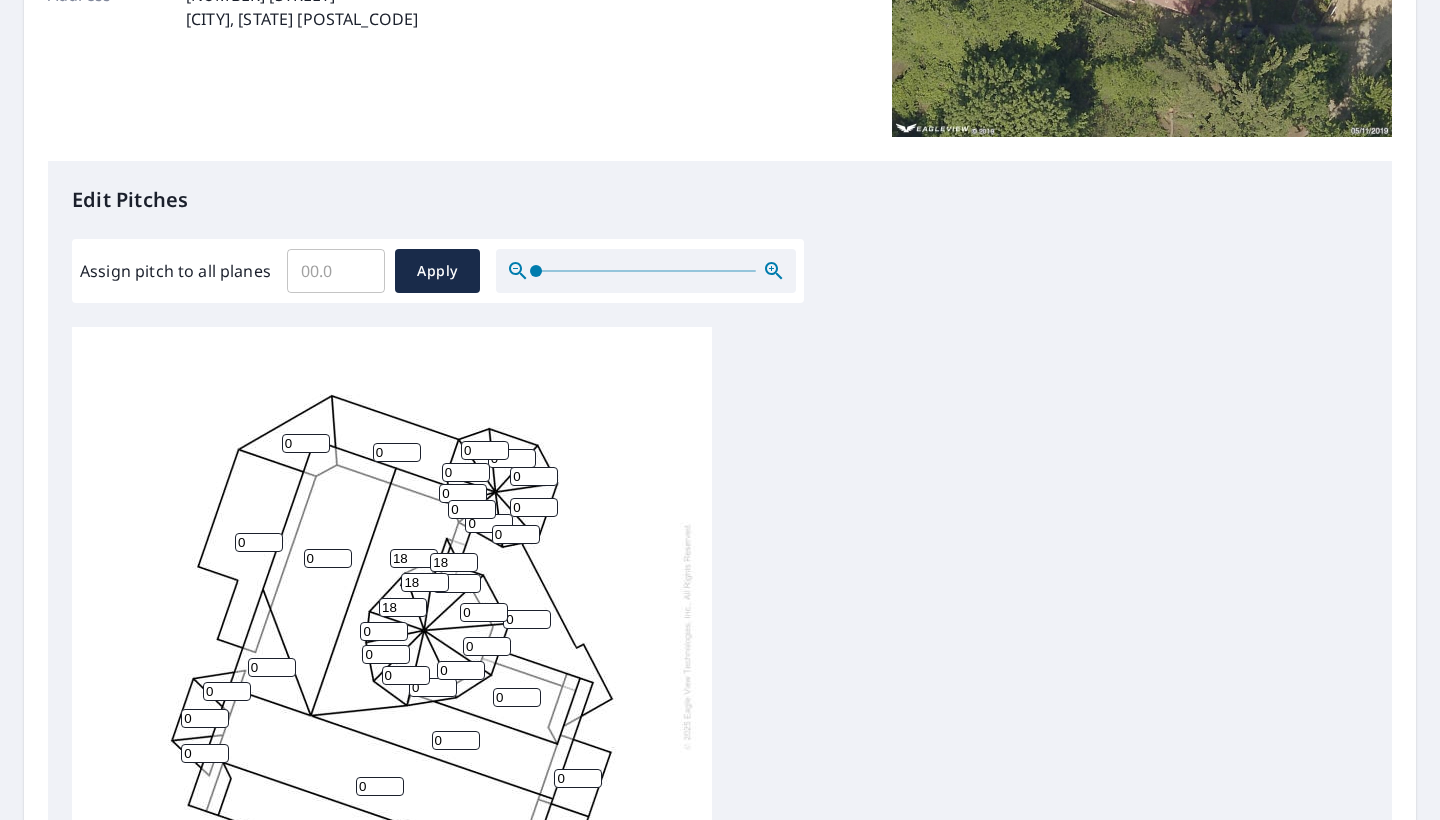 type on "18" 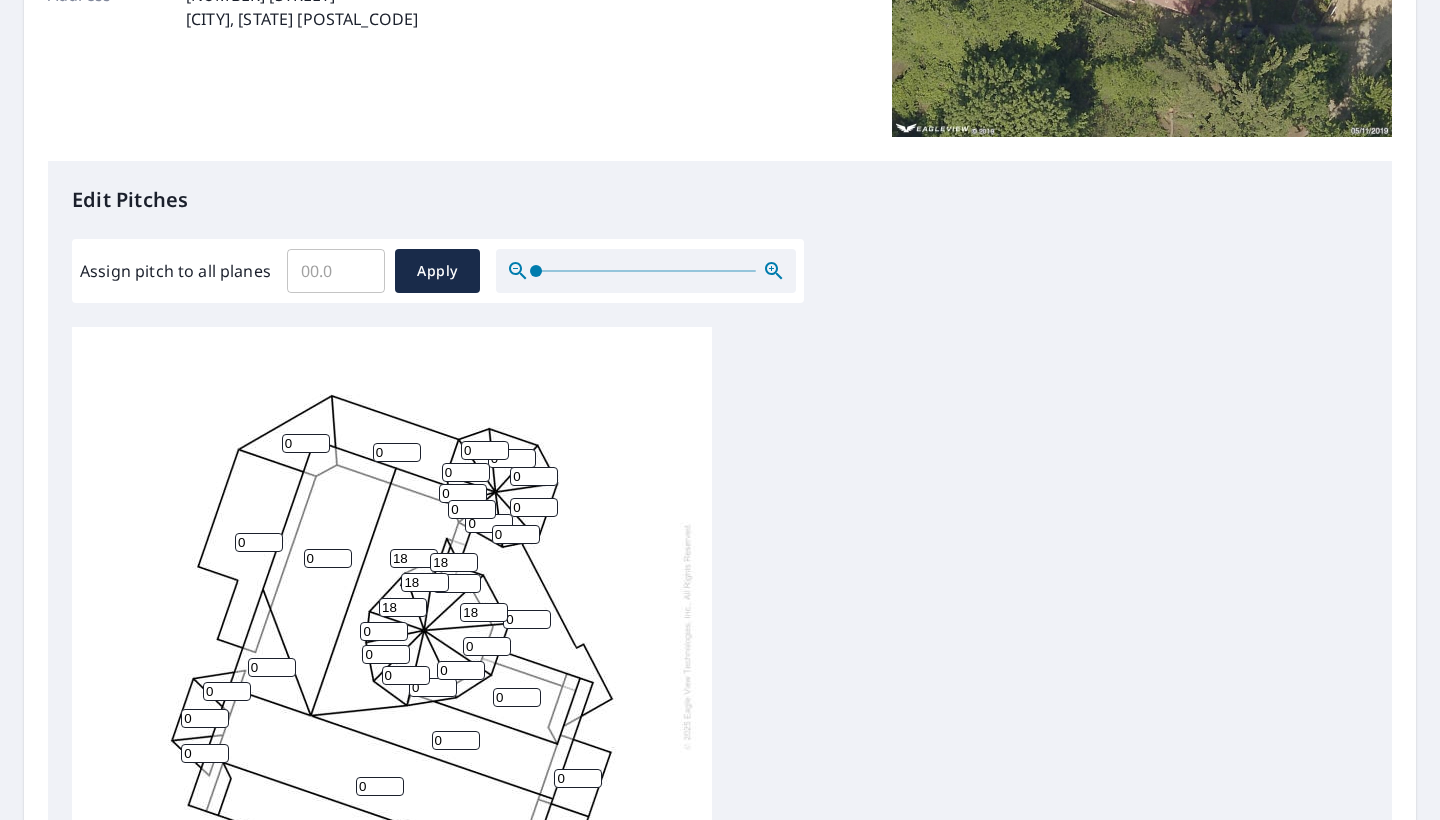 type on "18" 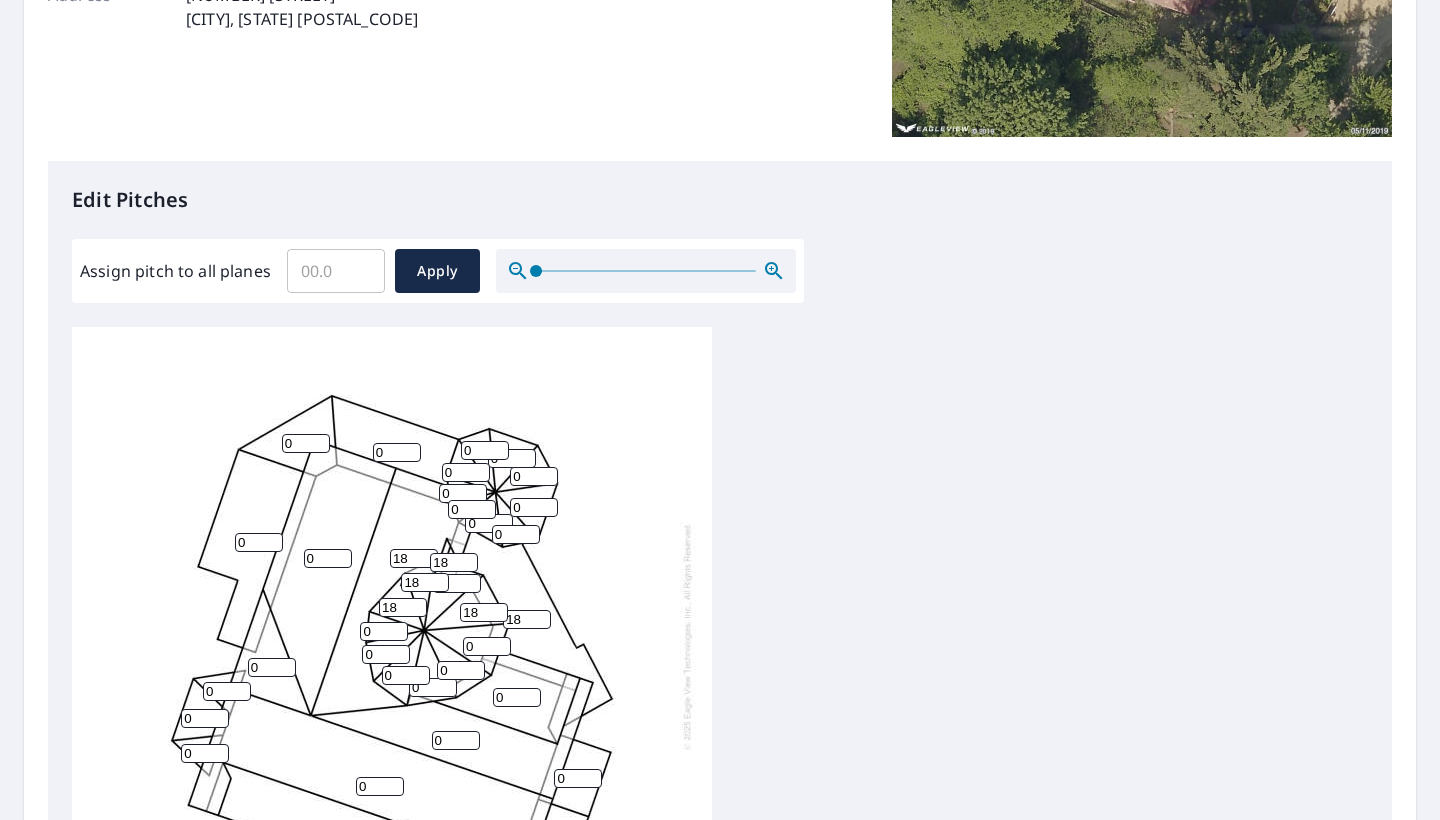 type on "18" 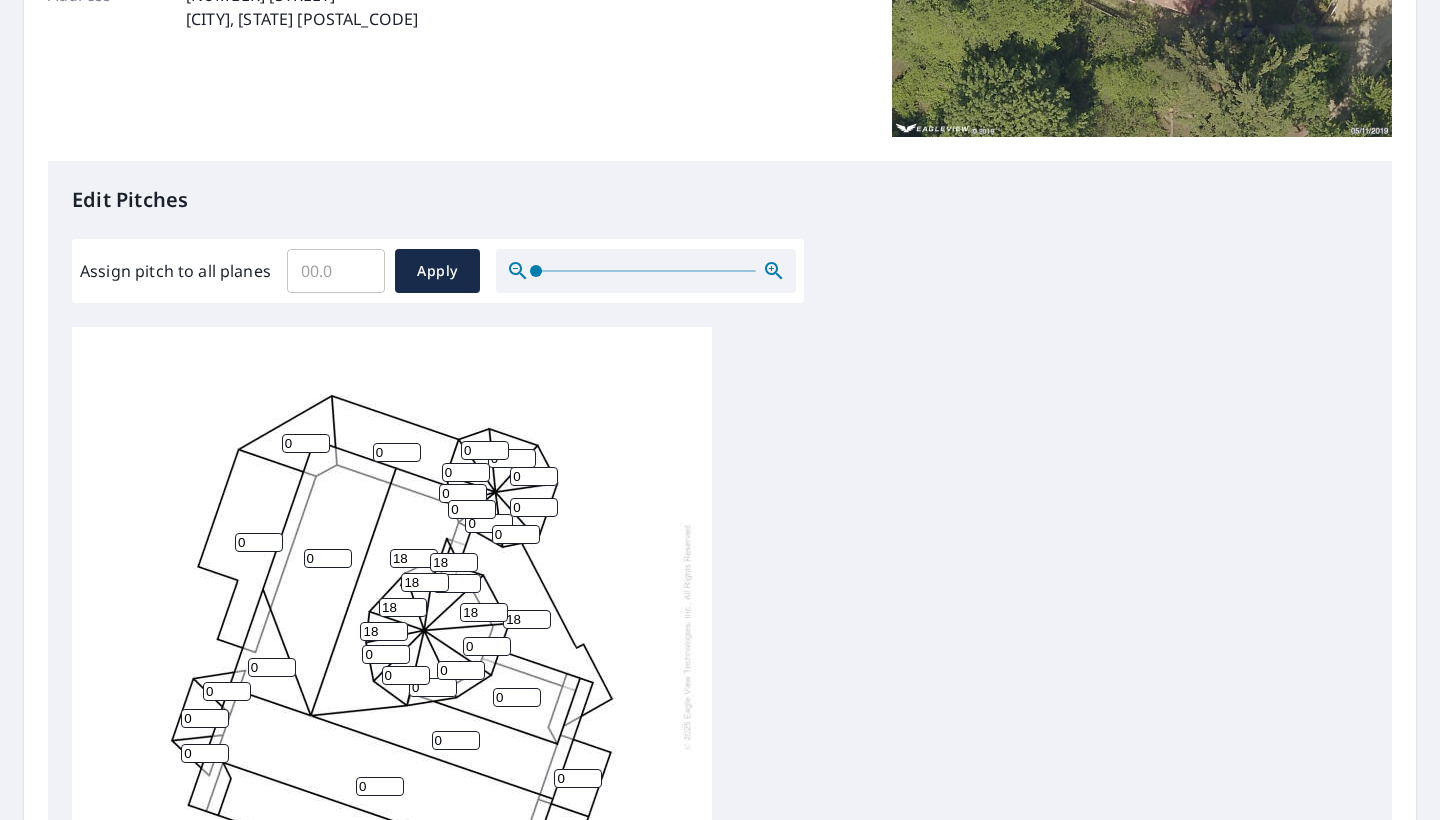 type on "18" 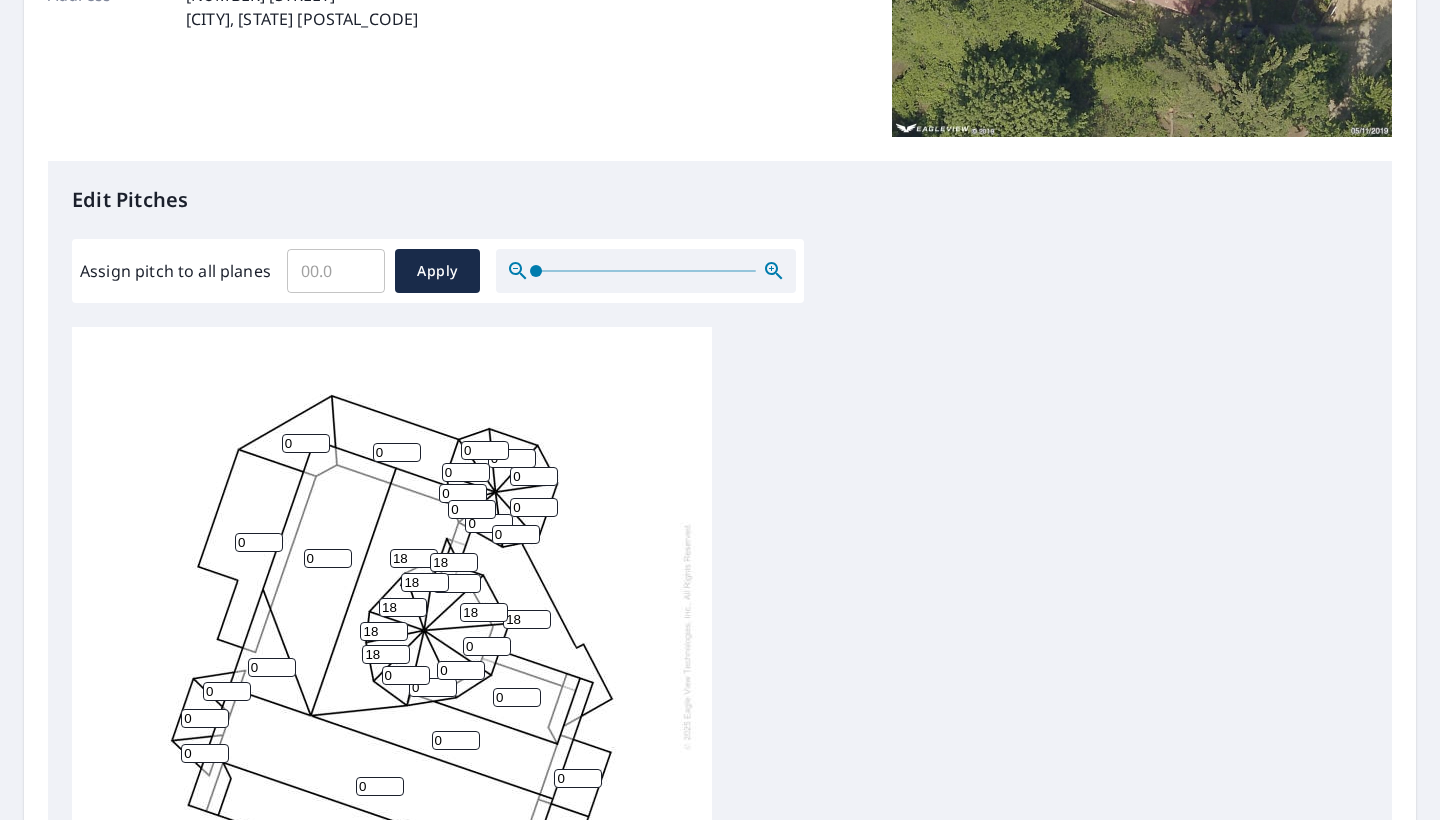 type on "18" 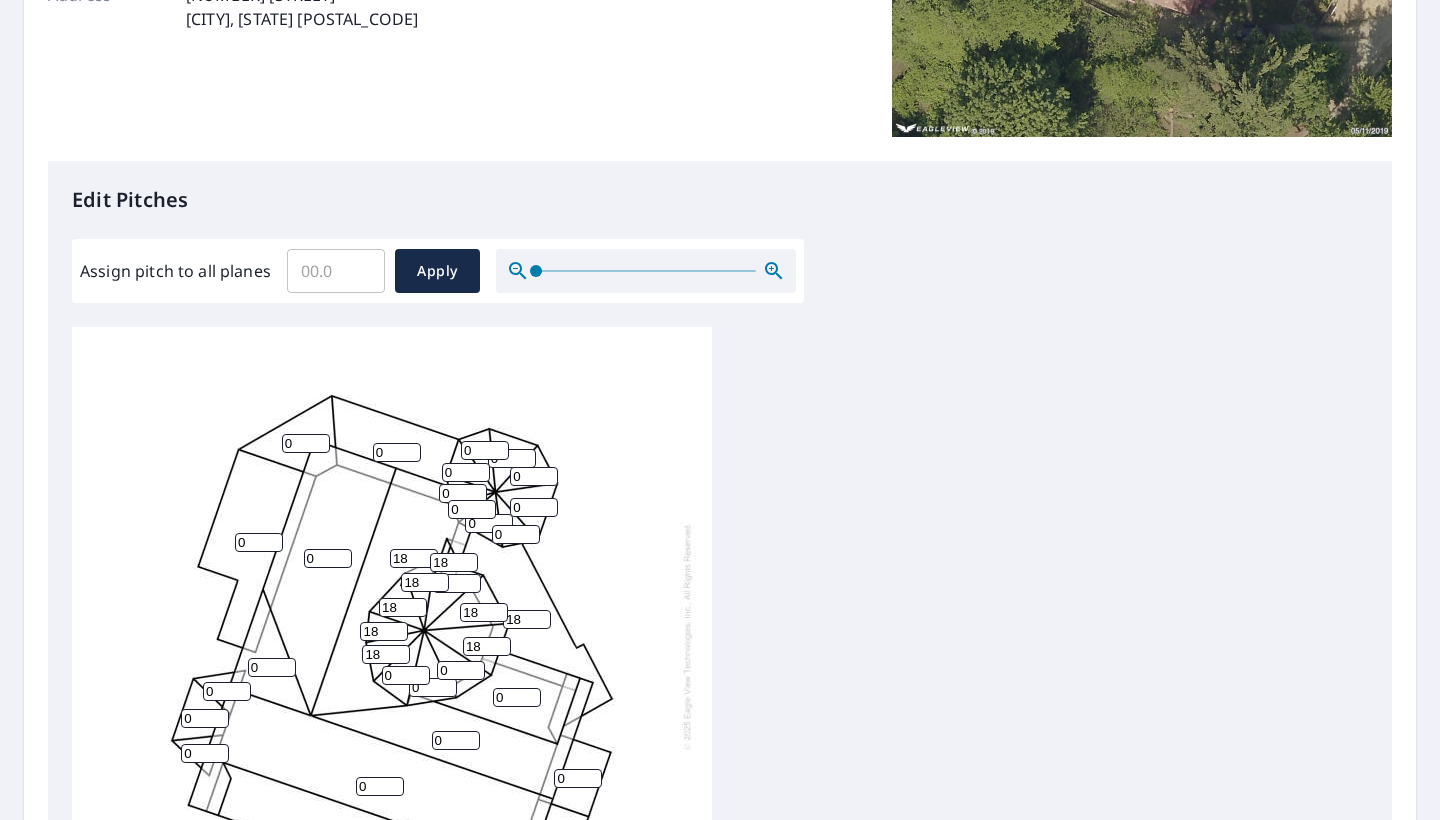 type on "18" 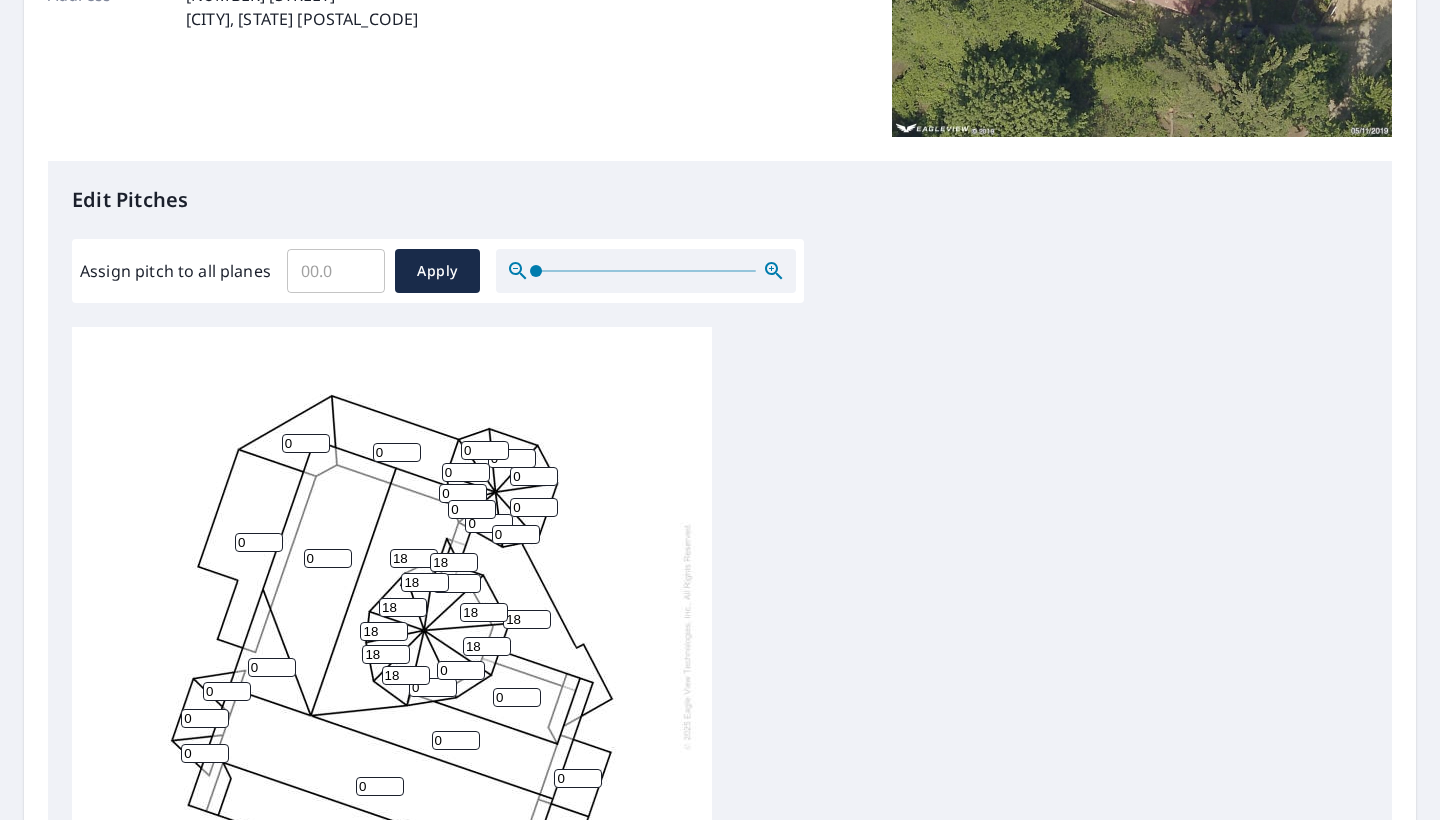 type on "18" 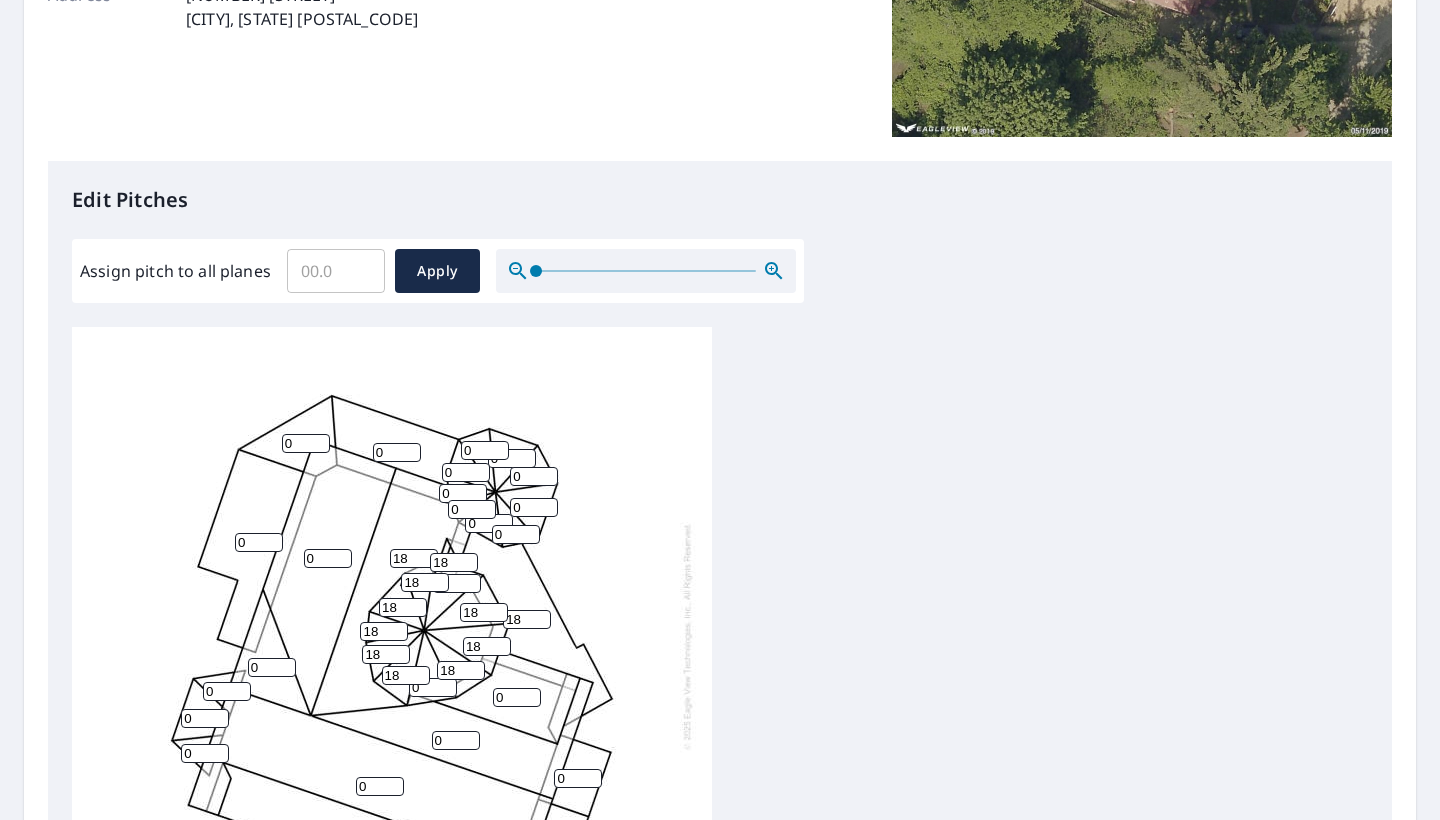 type on "18" 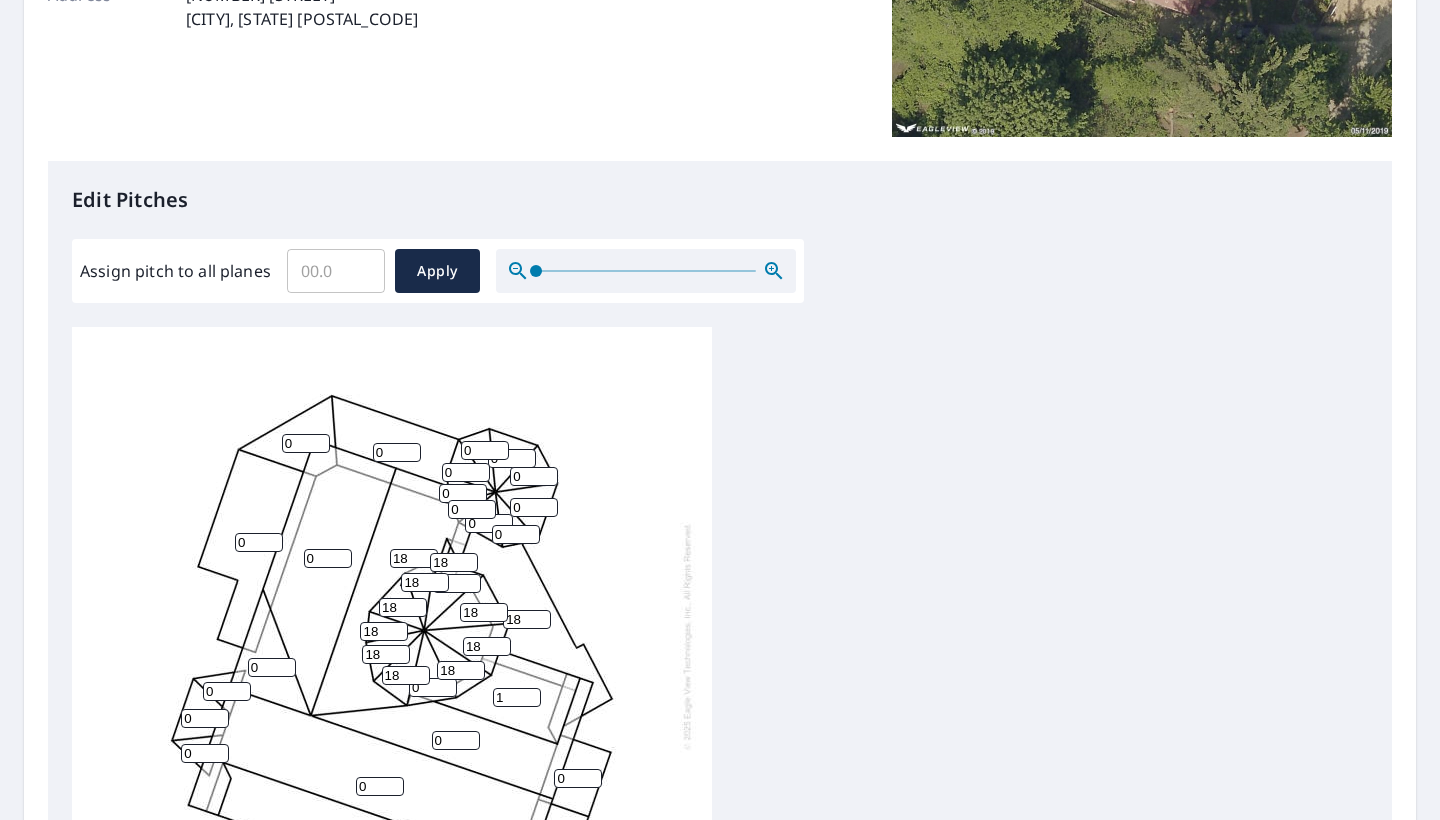 type on "18" 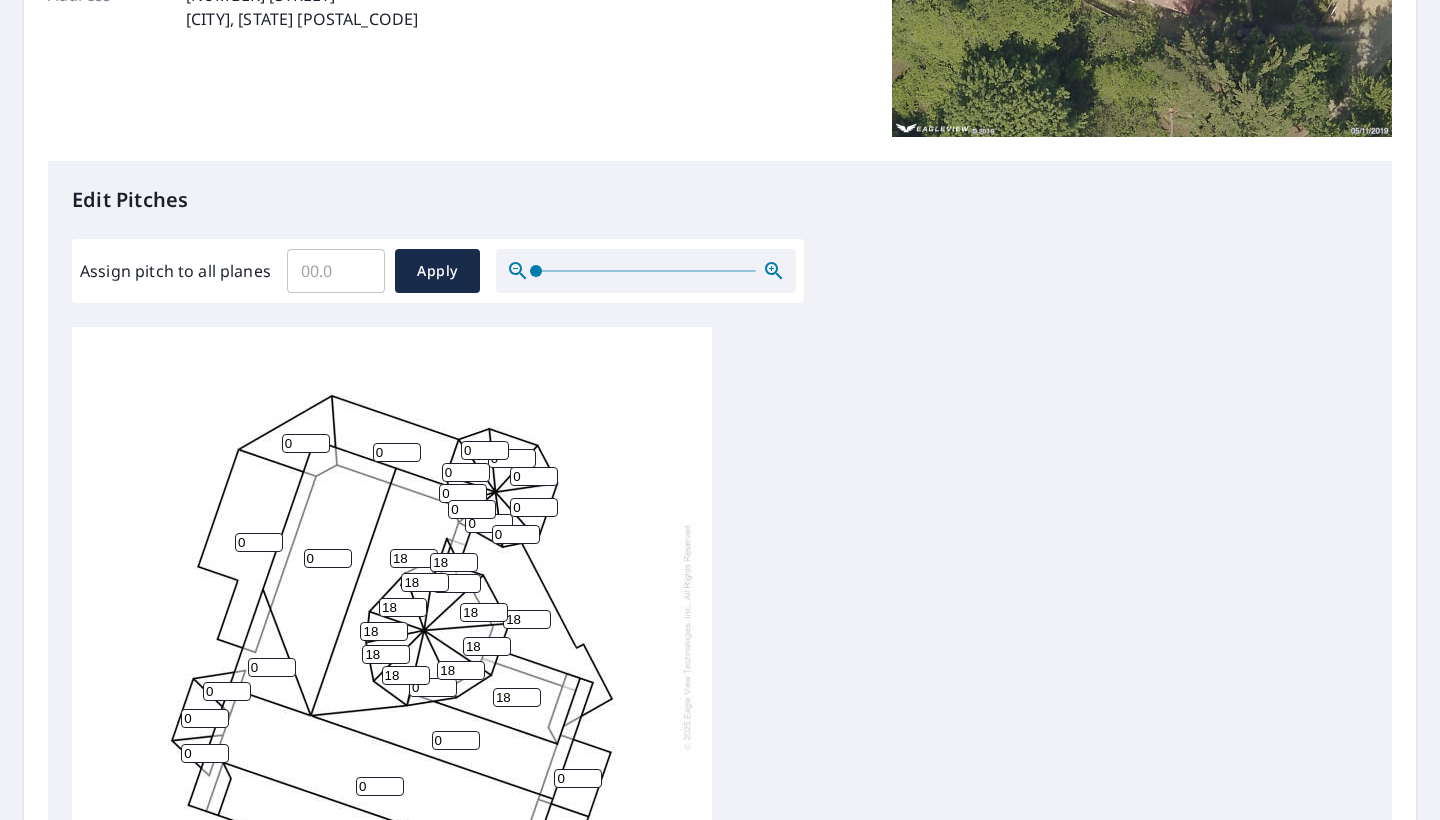 drag, startPoint x: 519, startPoint y: 678, endPoint x: 475, endPoint y: 680, distance: 44.04543 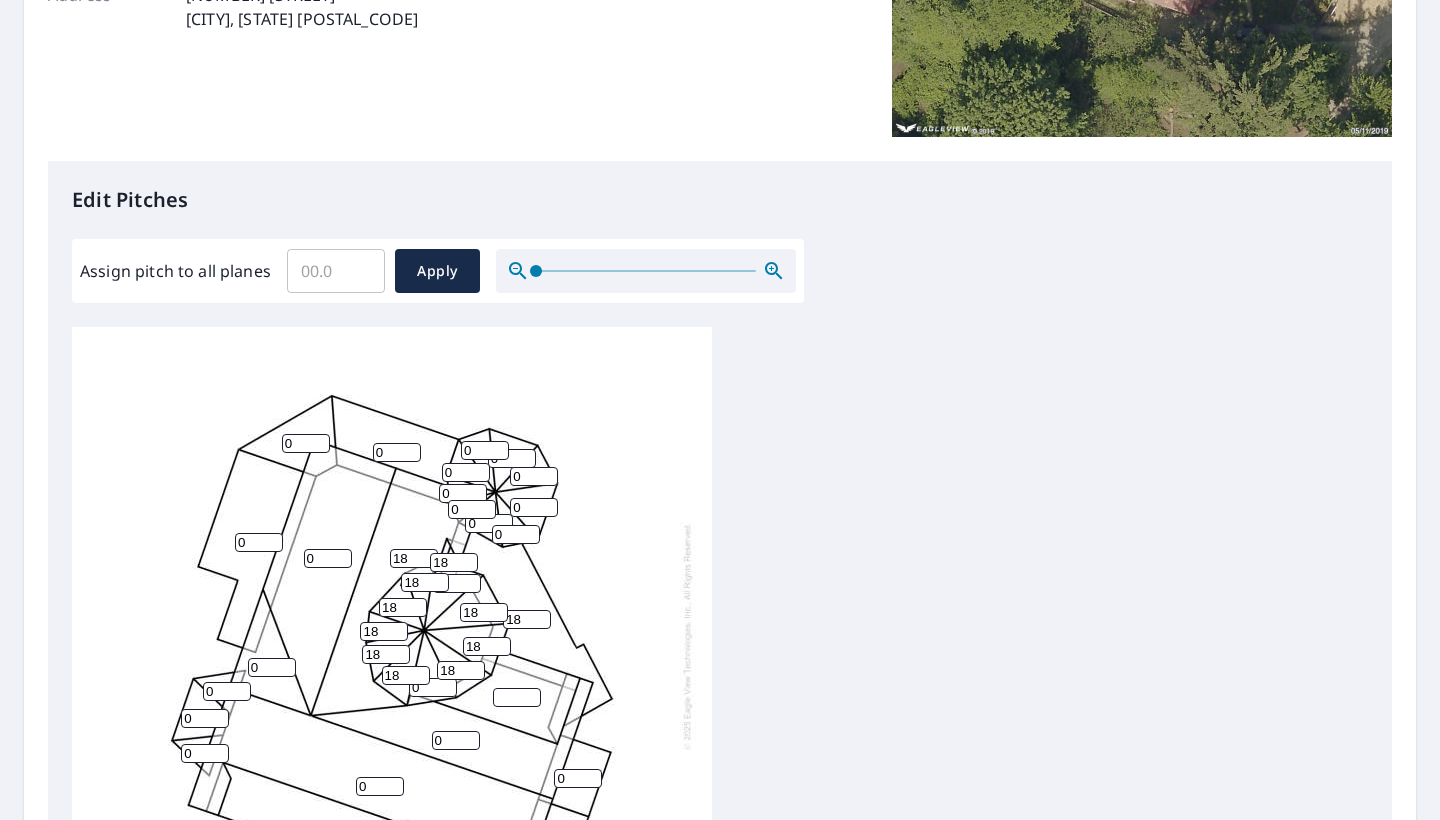type 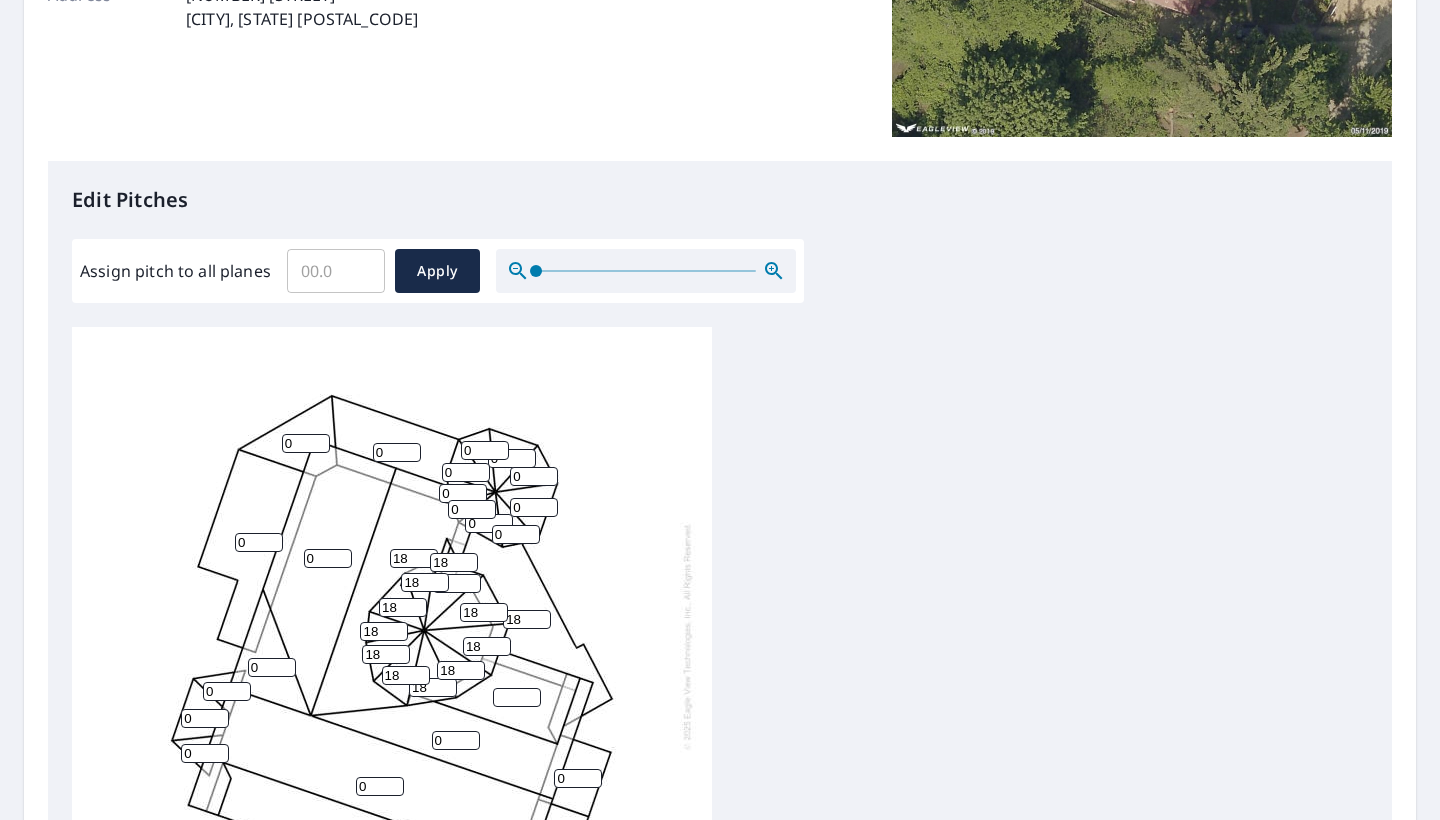 type on "18" 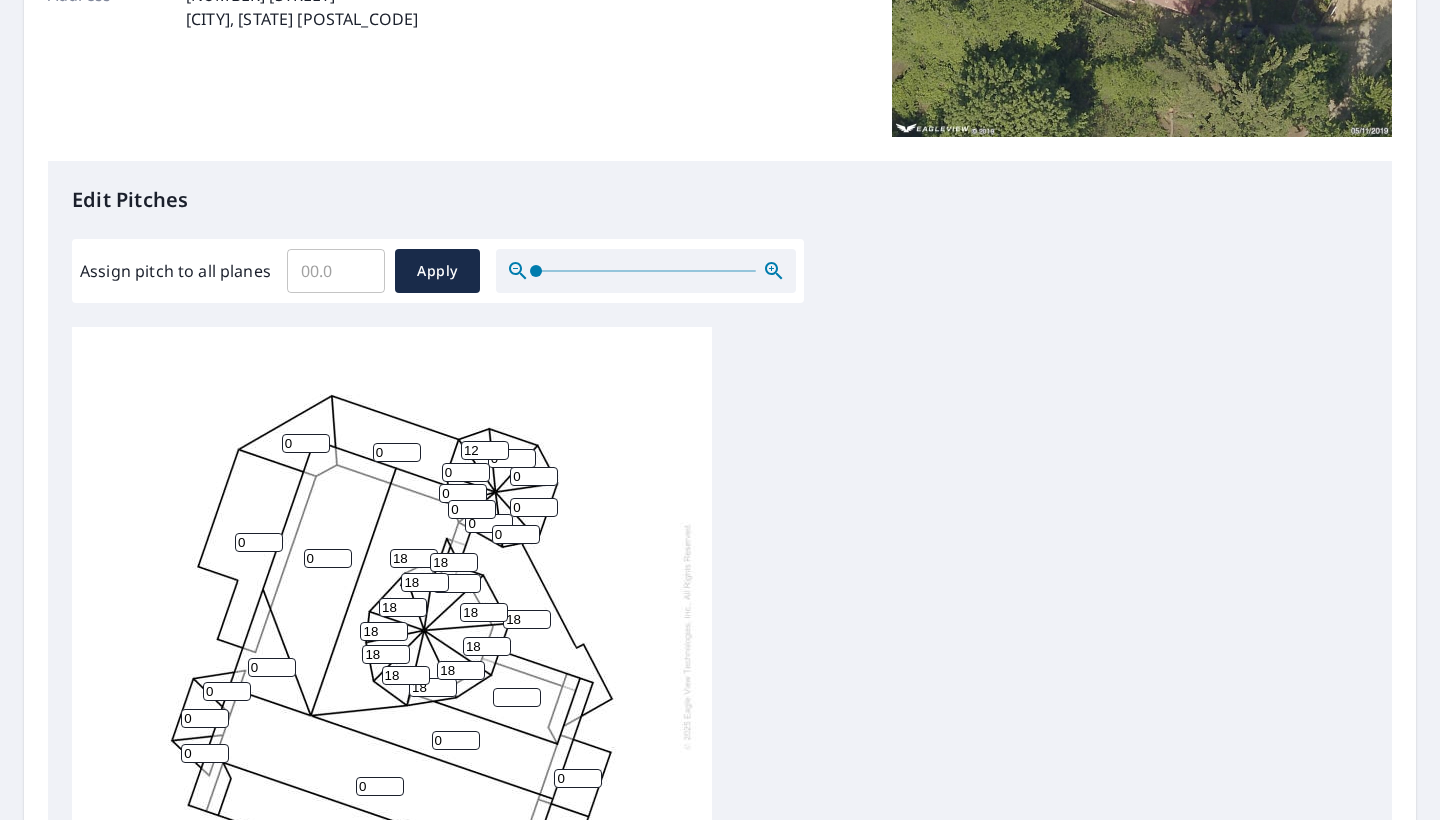 type on "12" 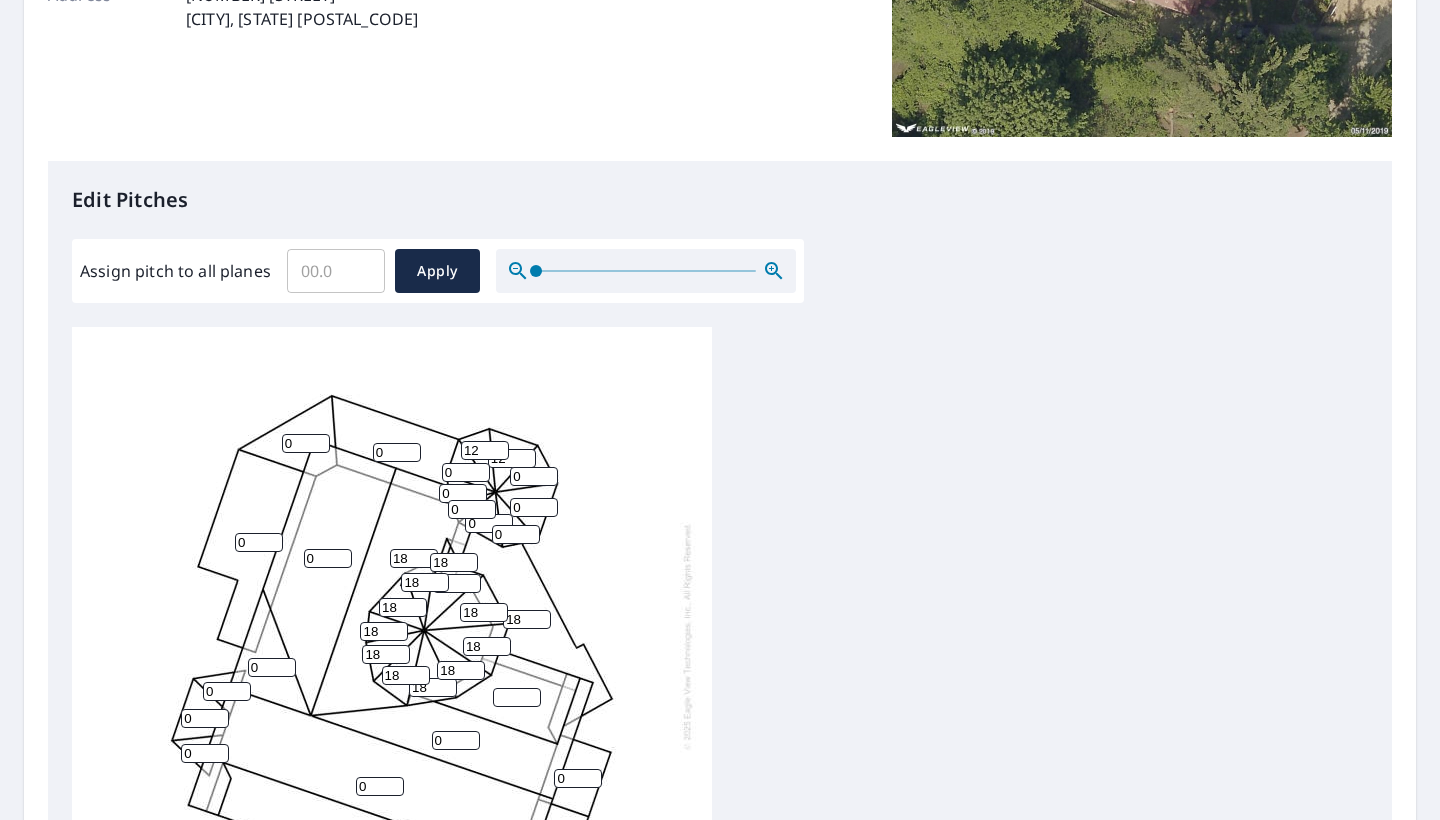 type on "12" 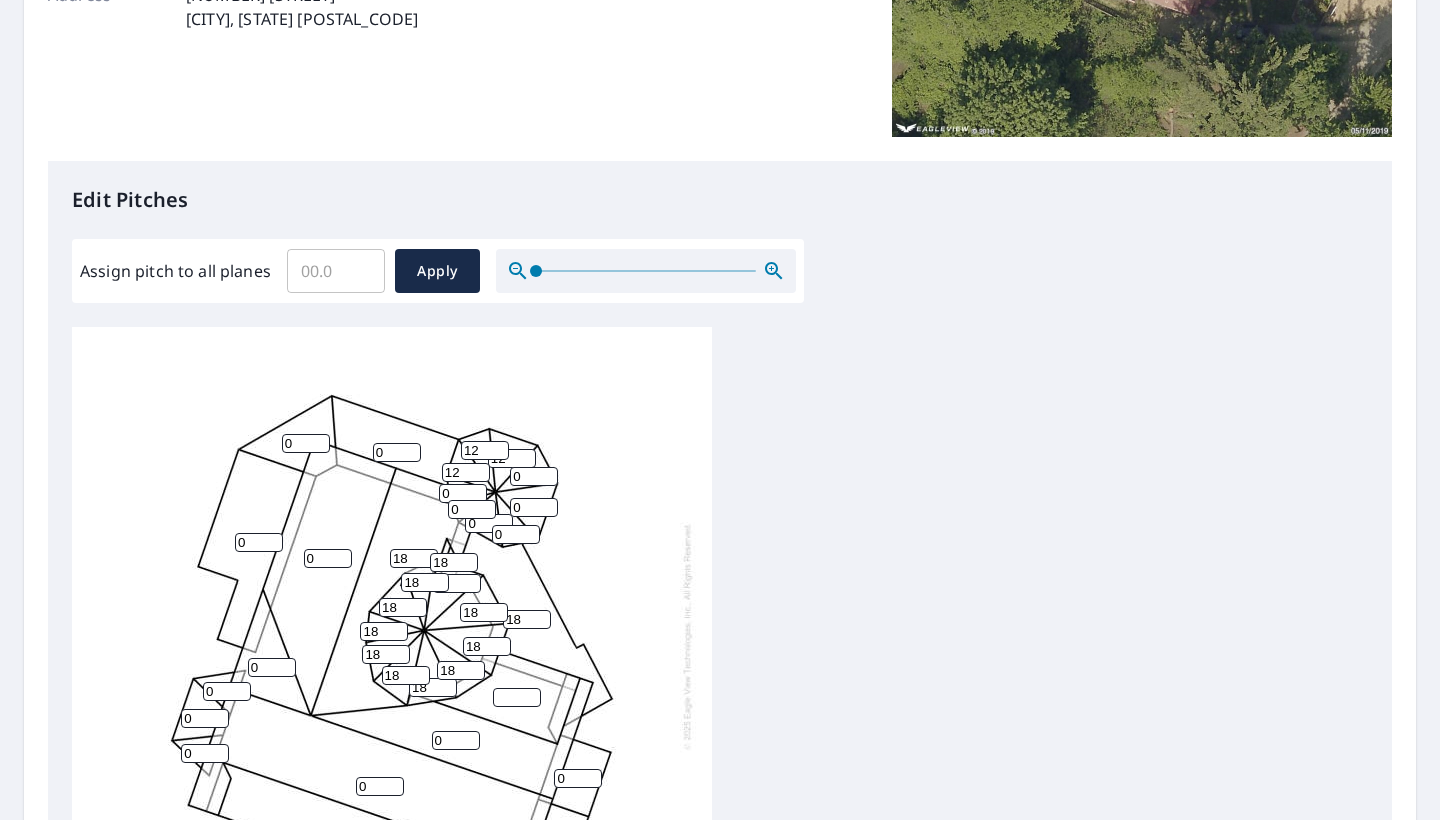 type on "12" 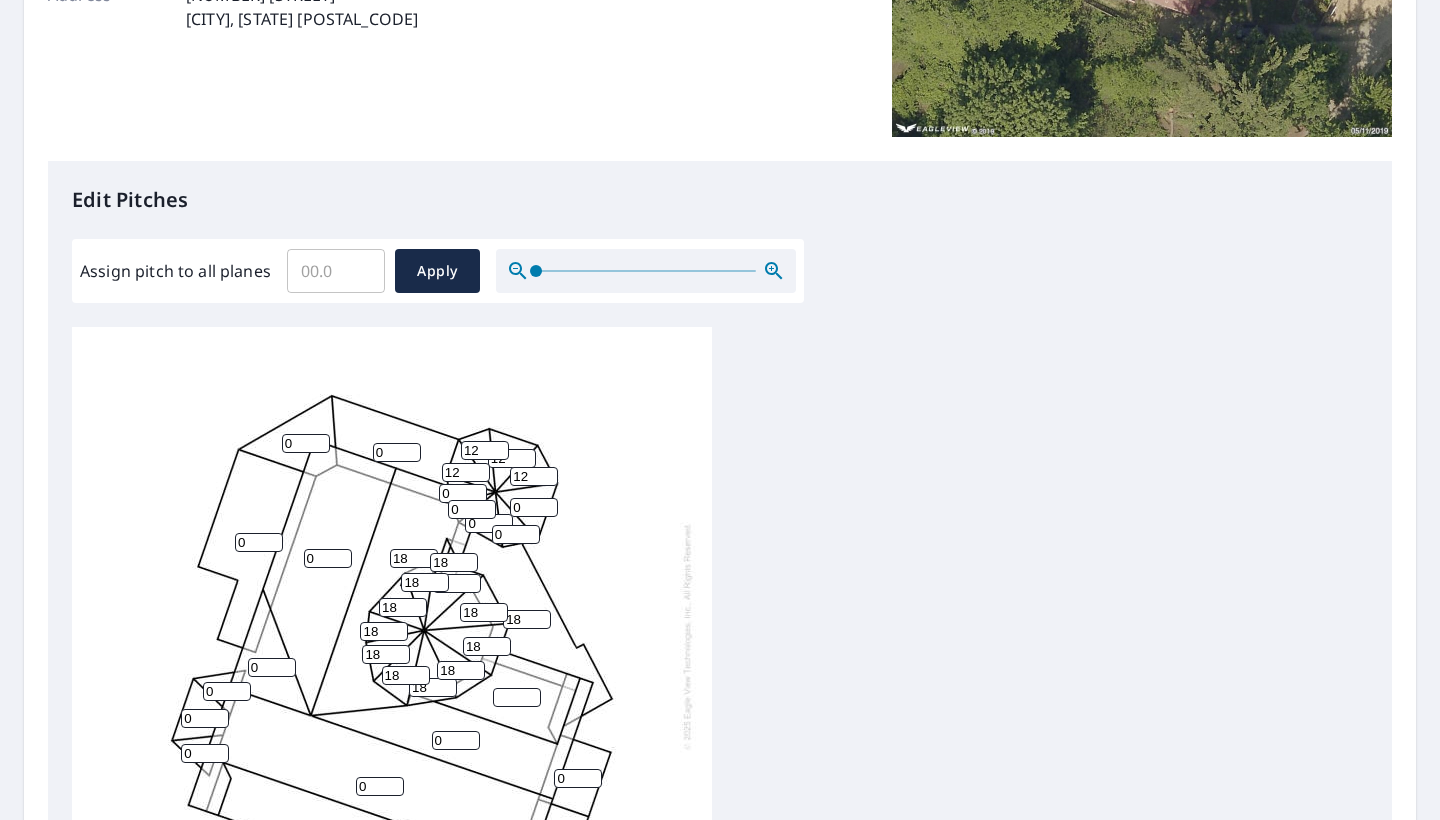 type on "12" 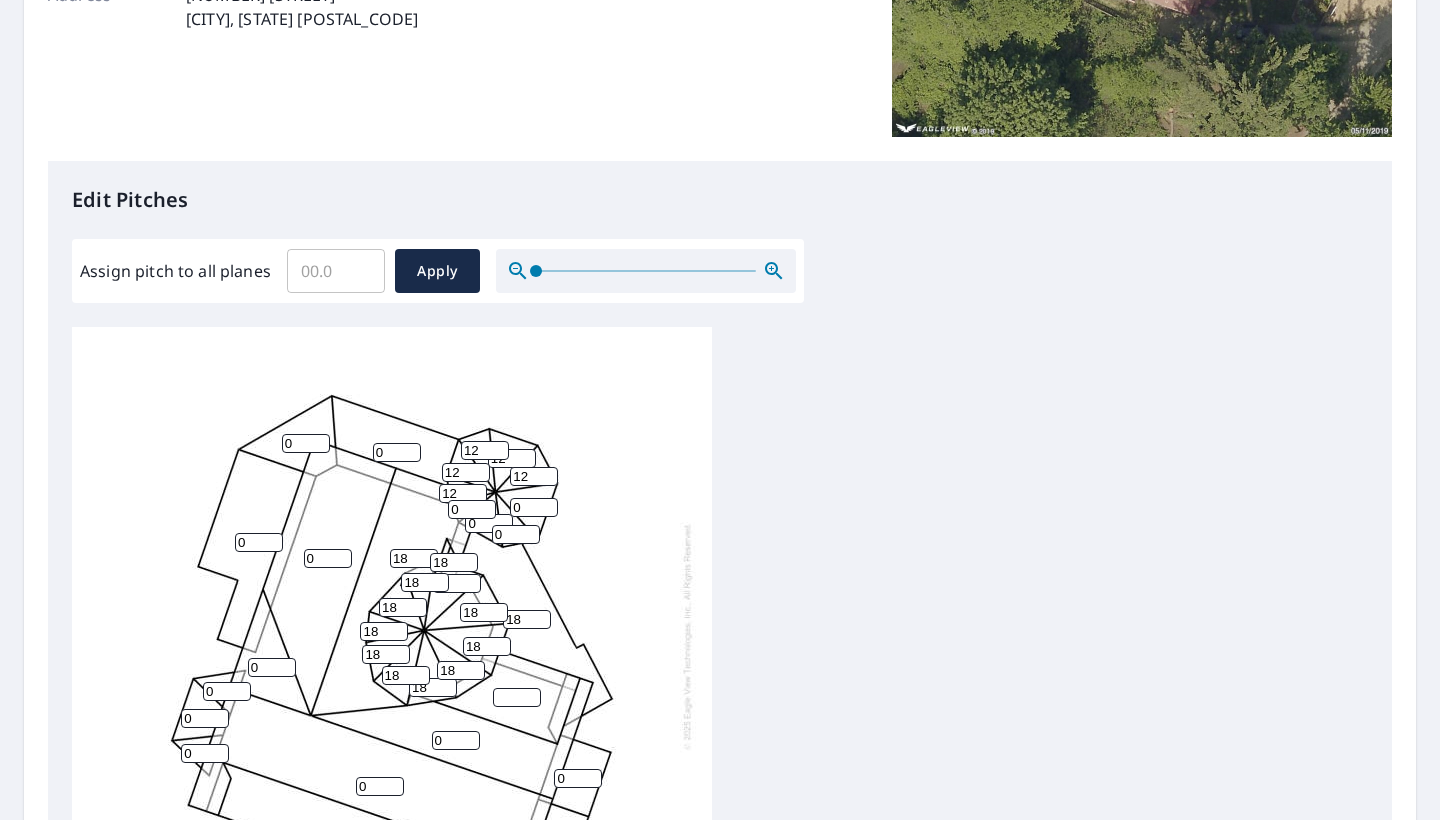 type on "12" 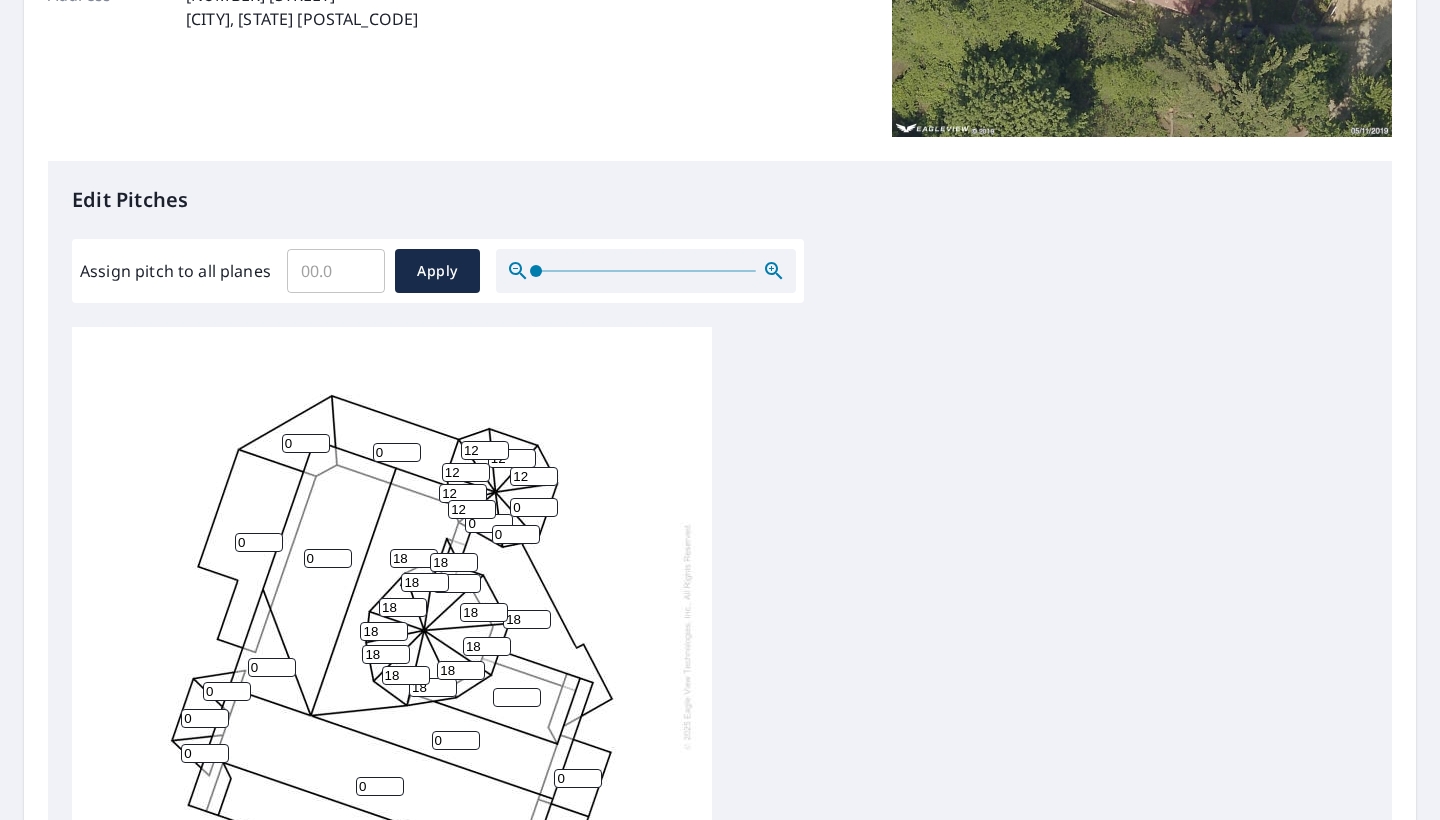 type on "12" 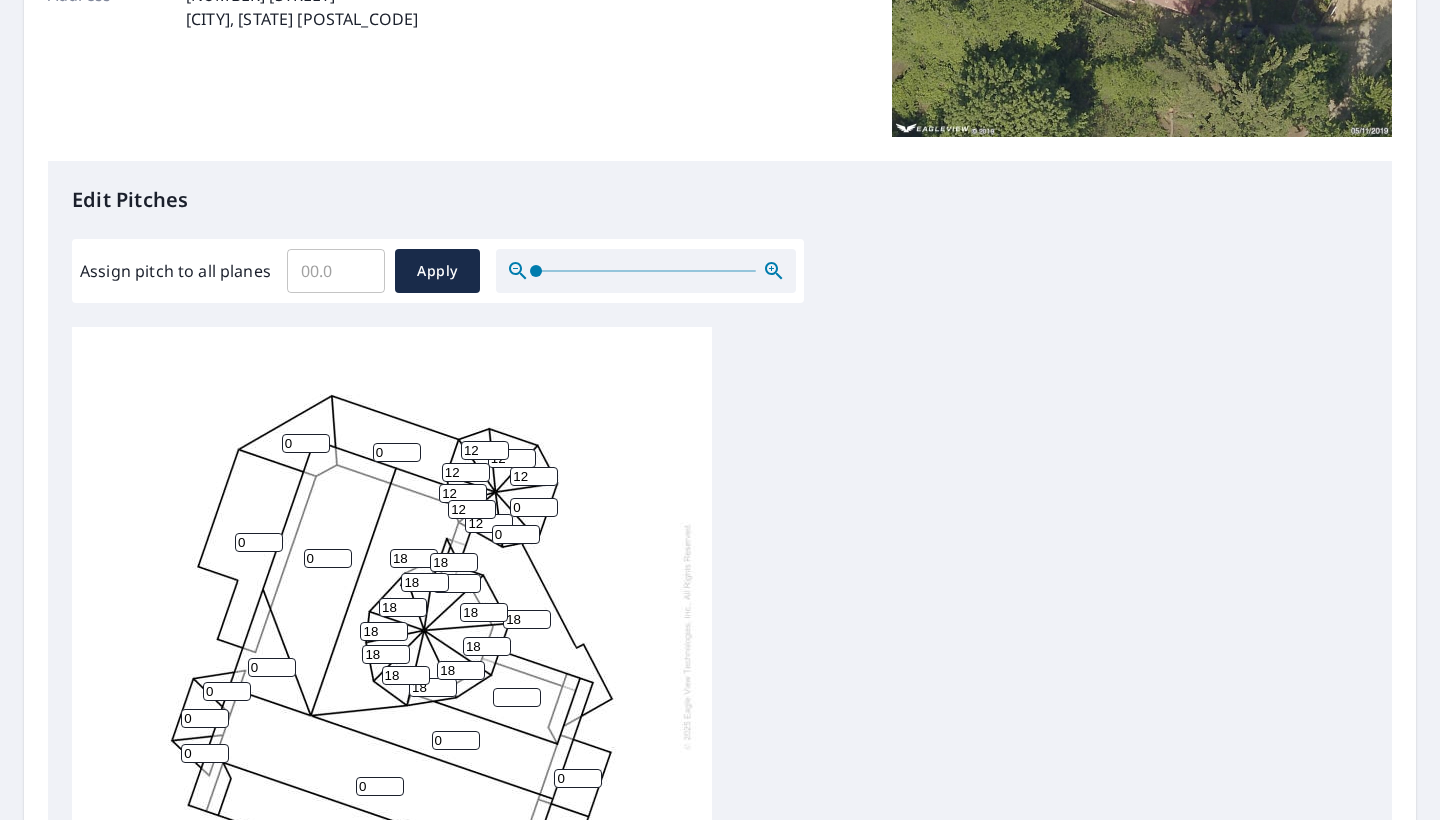 type on "12" 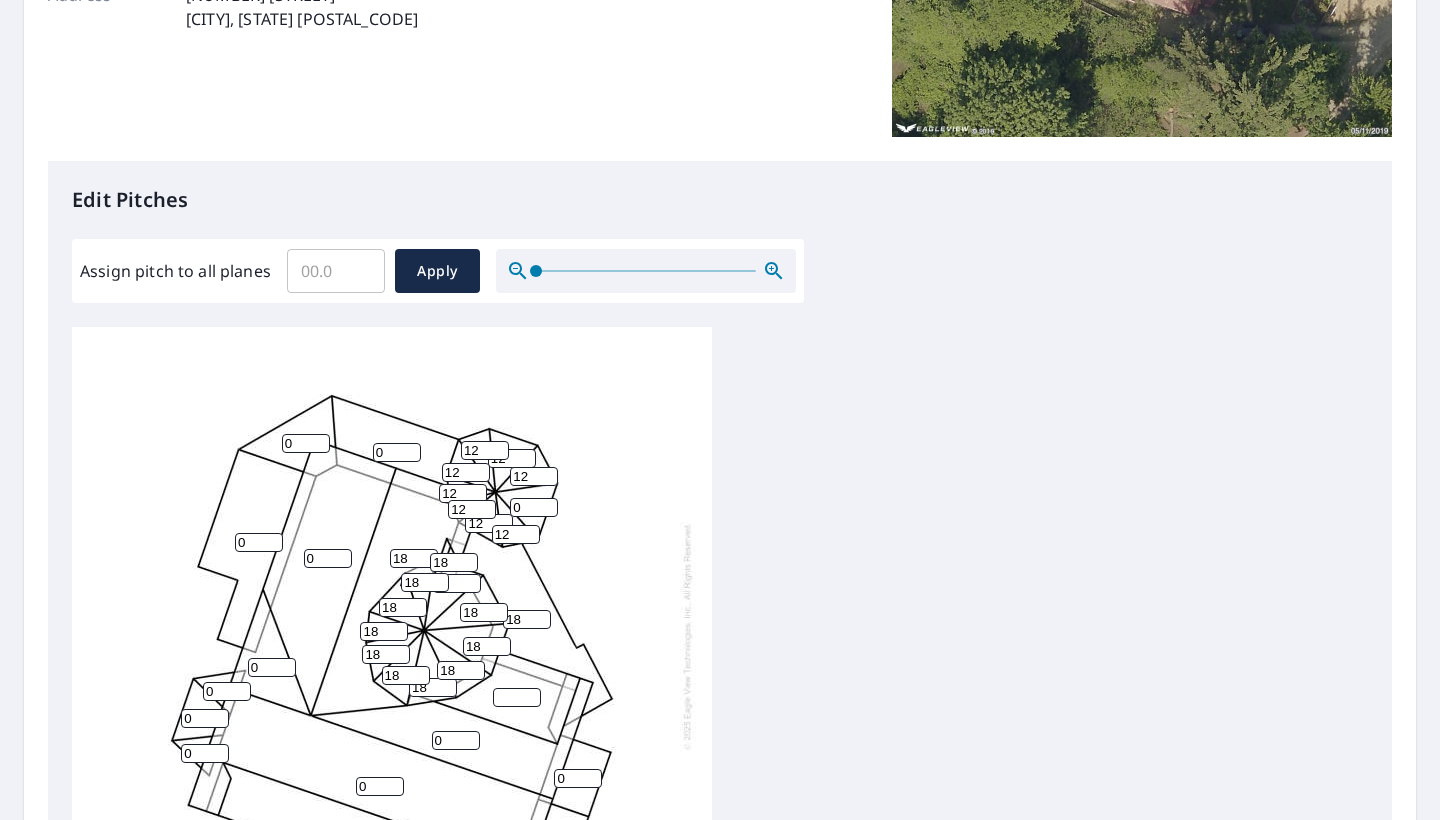 type on "12" 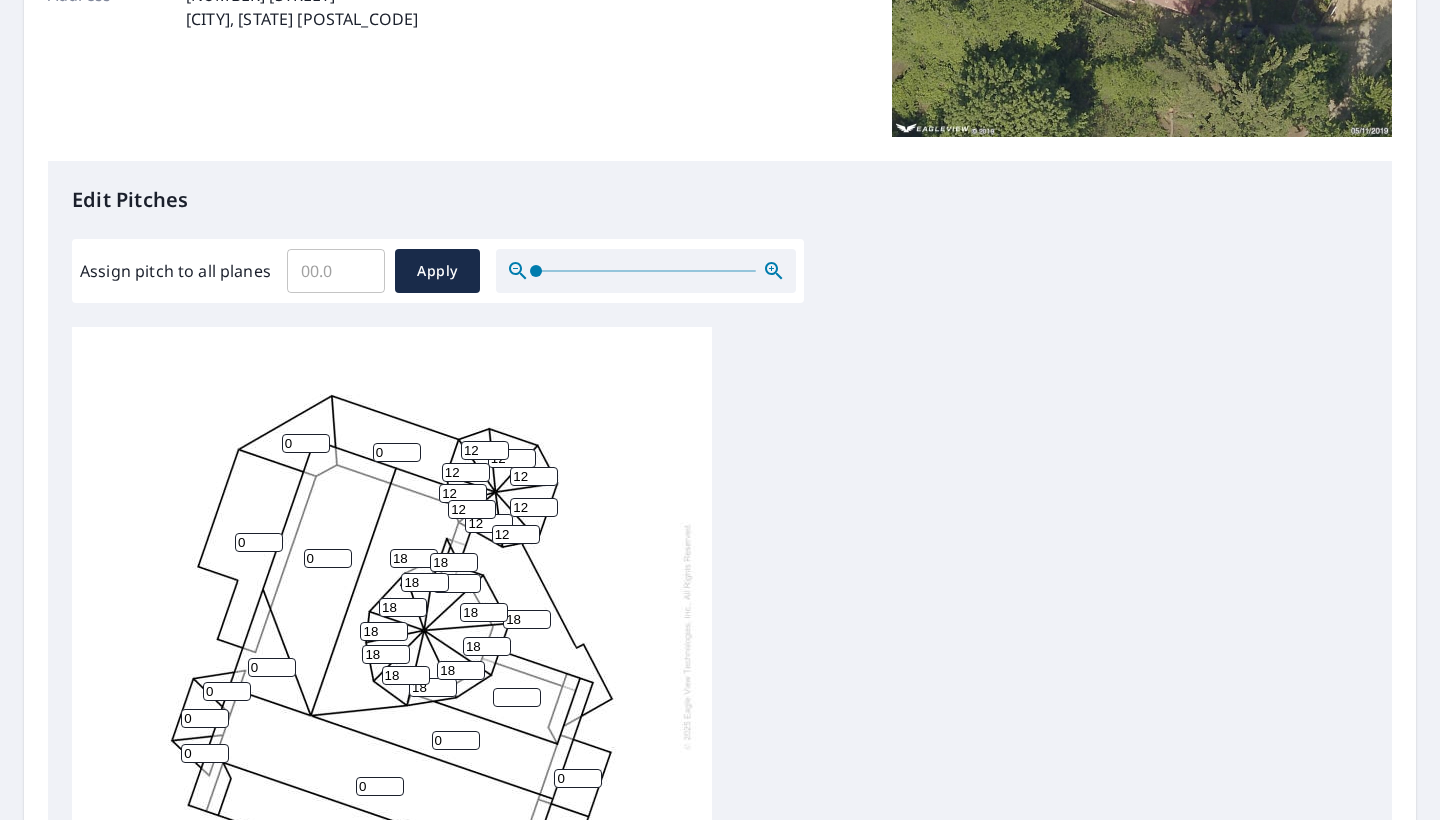 type on "12" 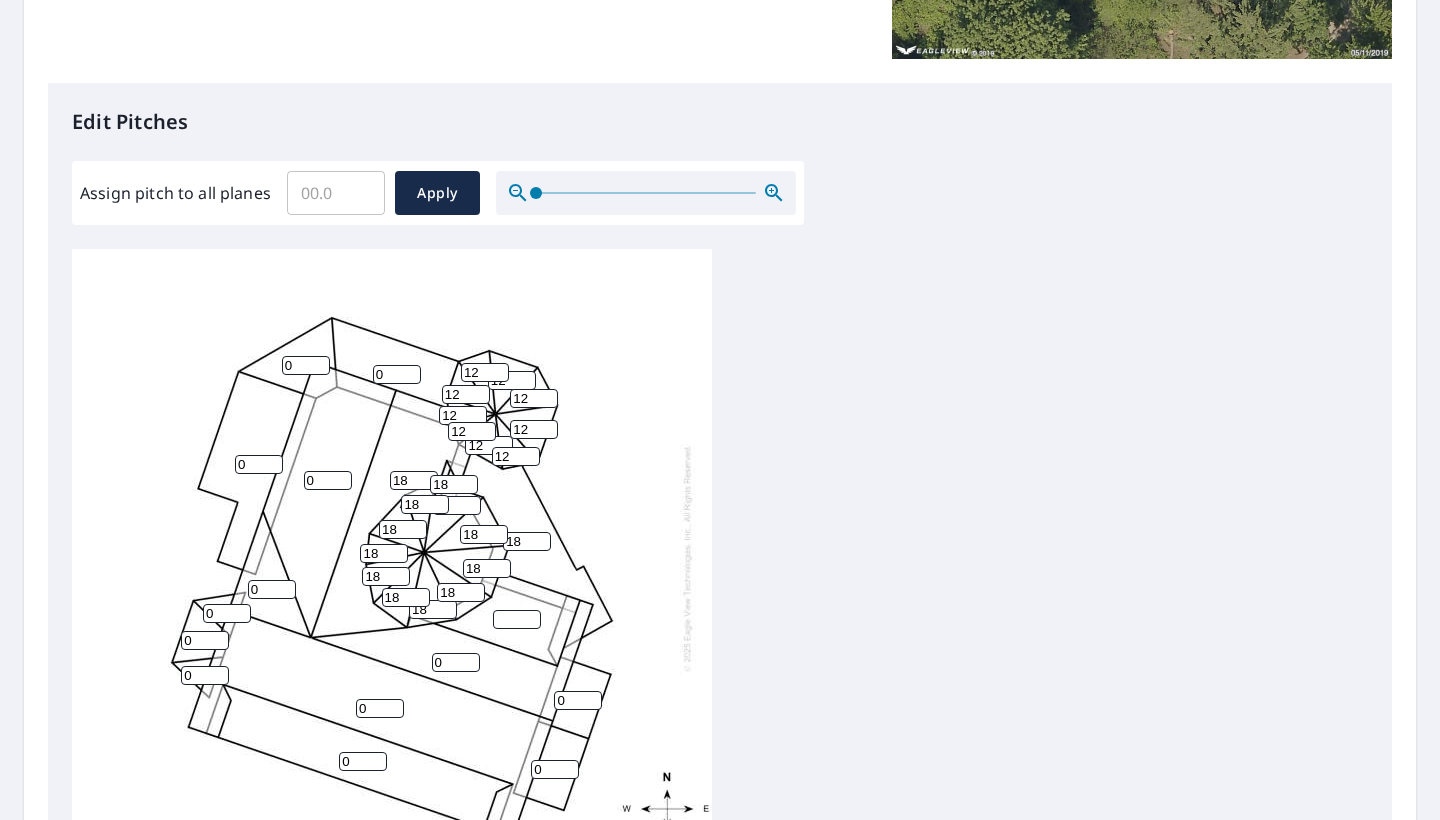 scroll, scrollTop: 467, scrollLeft: 0, axis: vertical 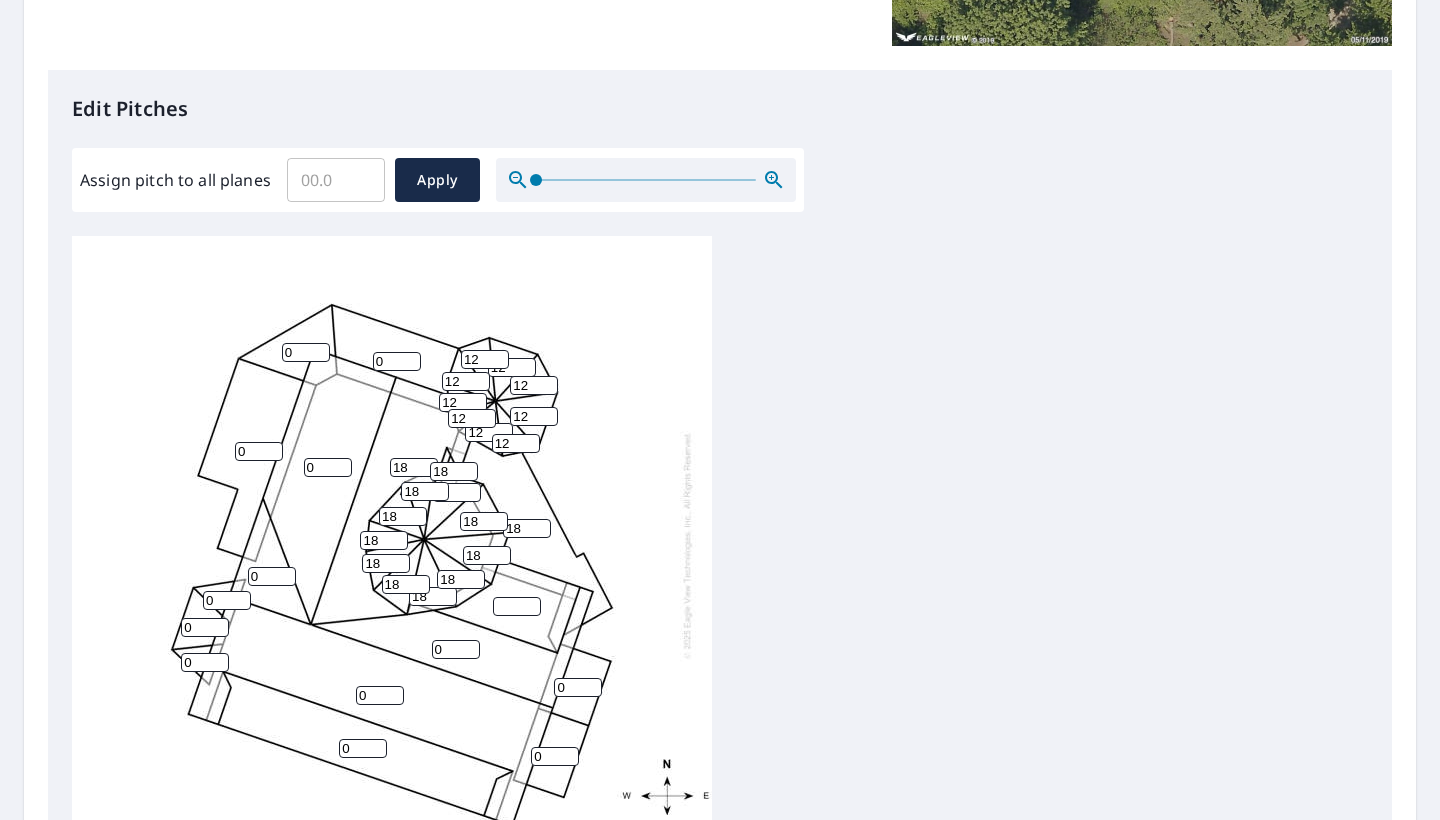 click on "0" at bounding box center [578, 687] 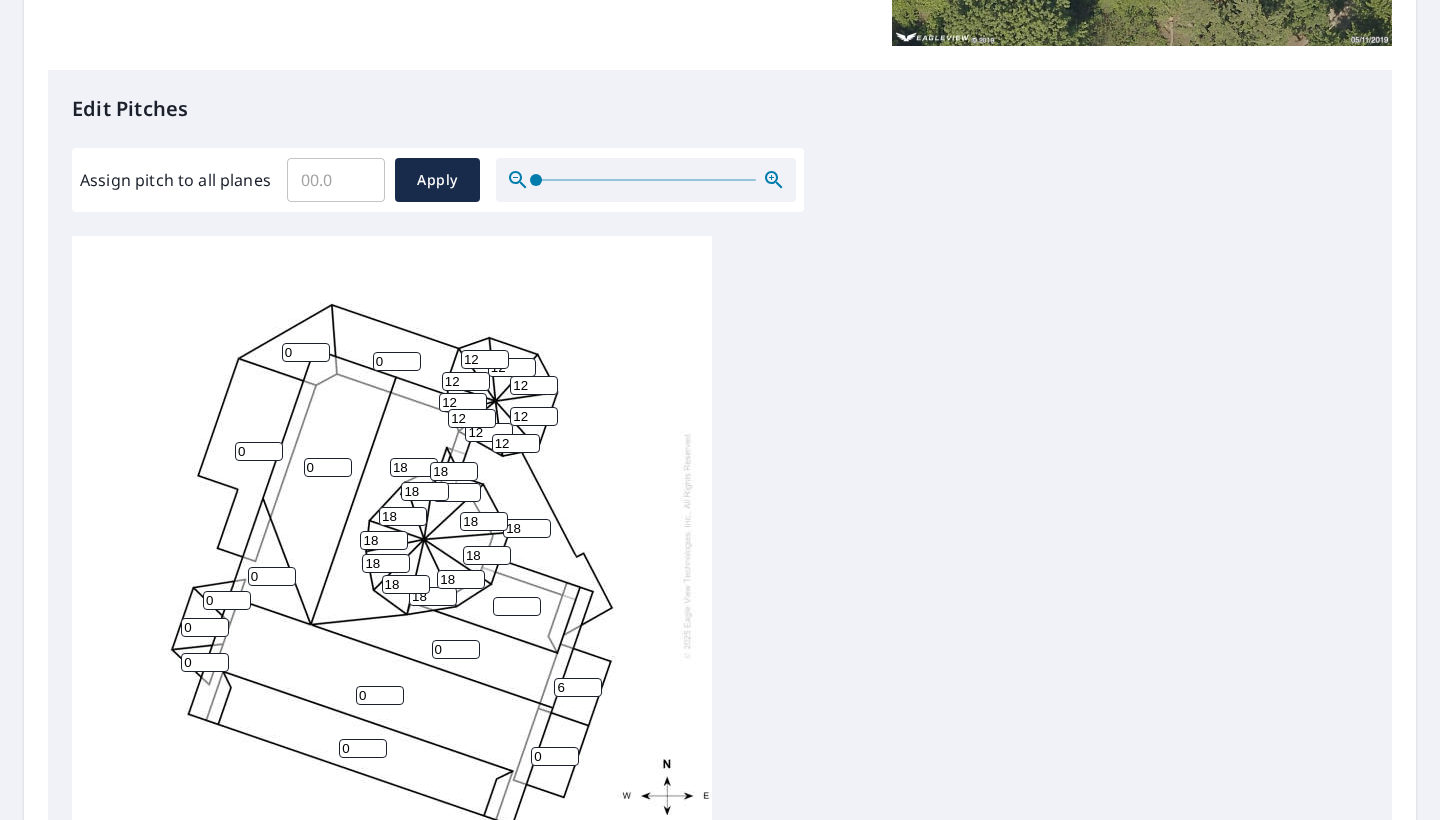 type on "6" 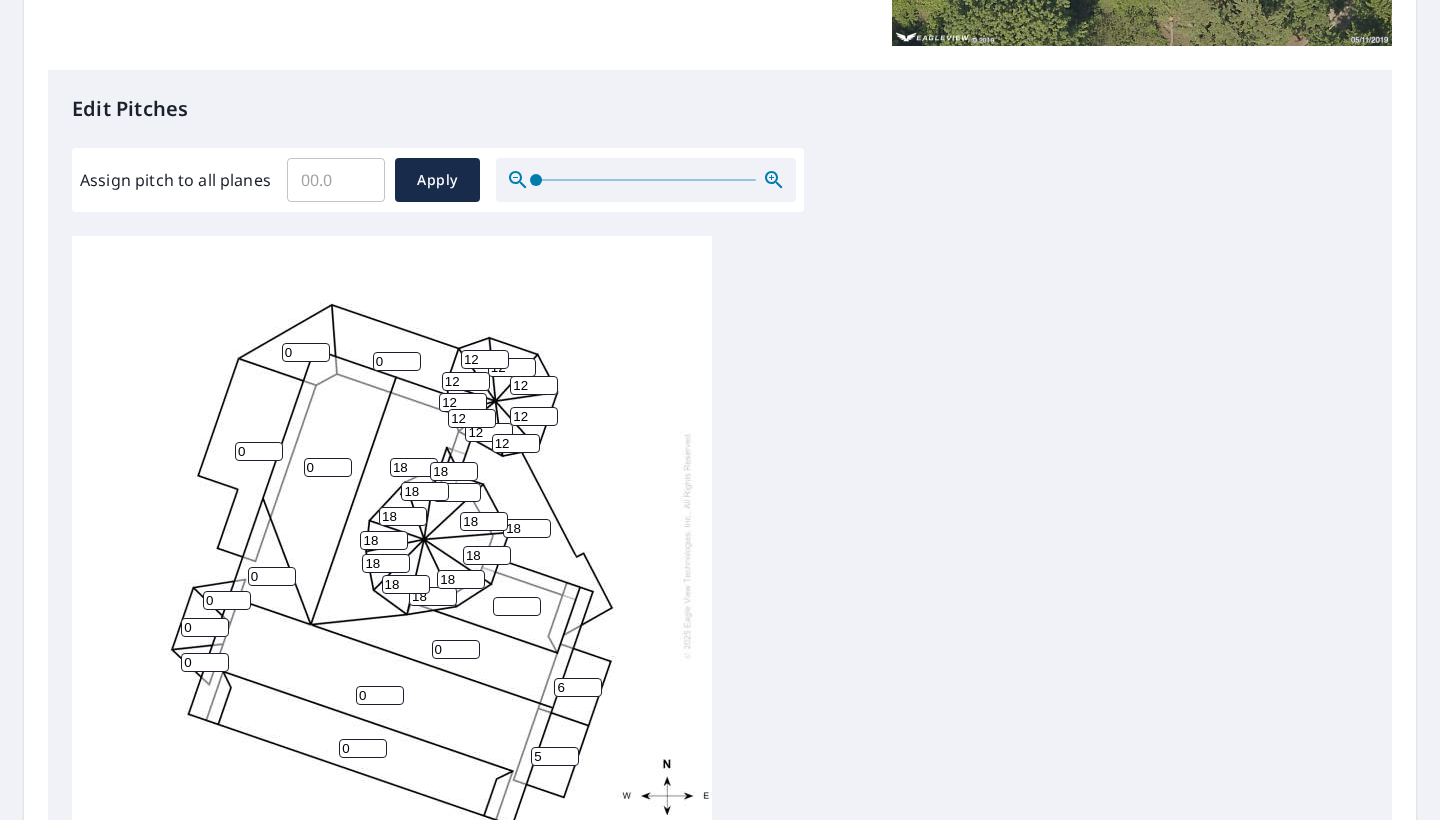 type on "5" 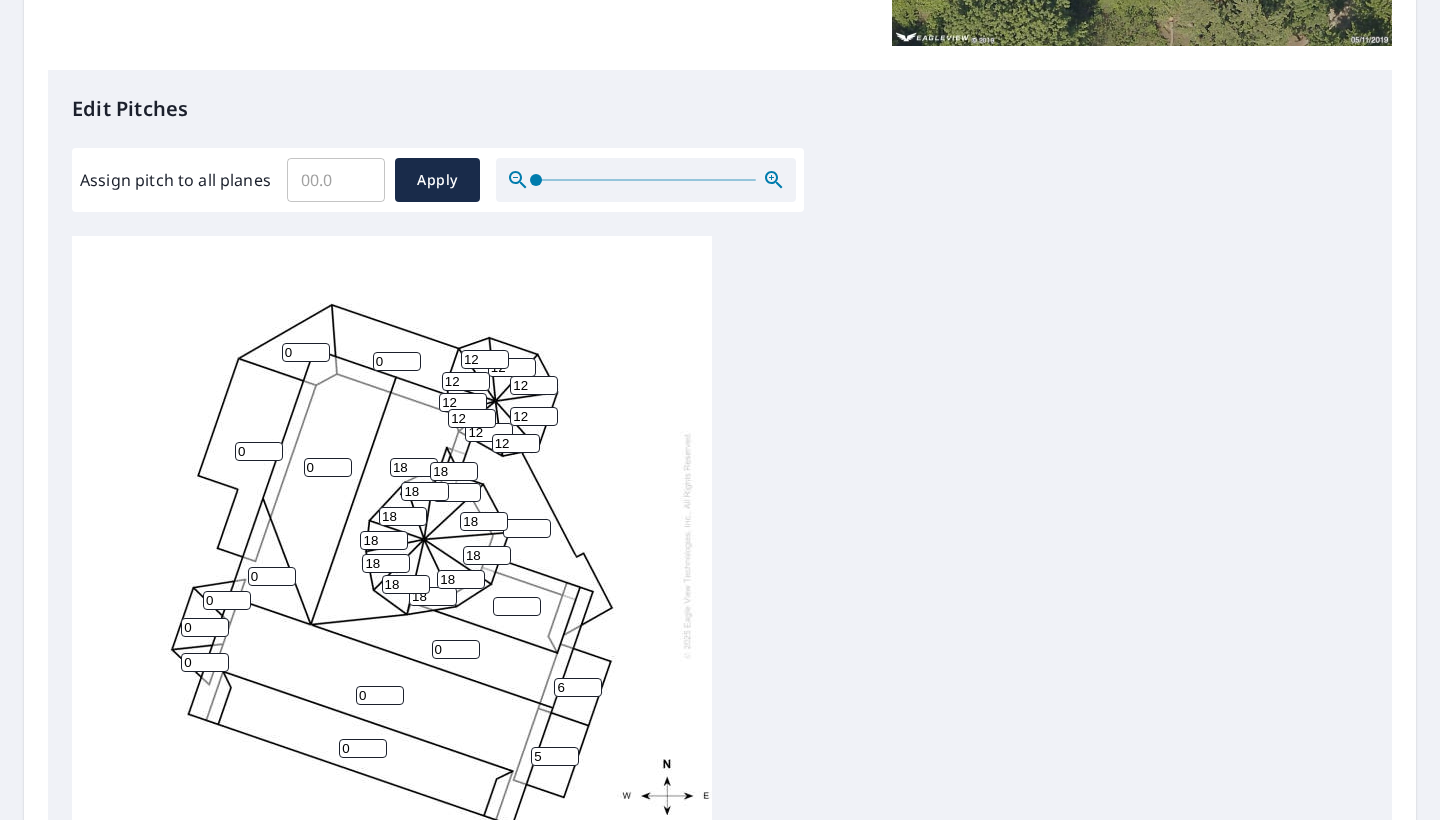 type 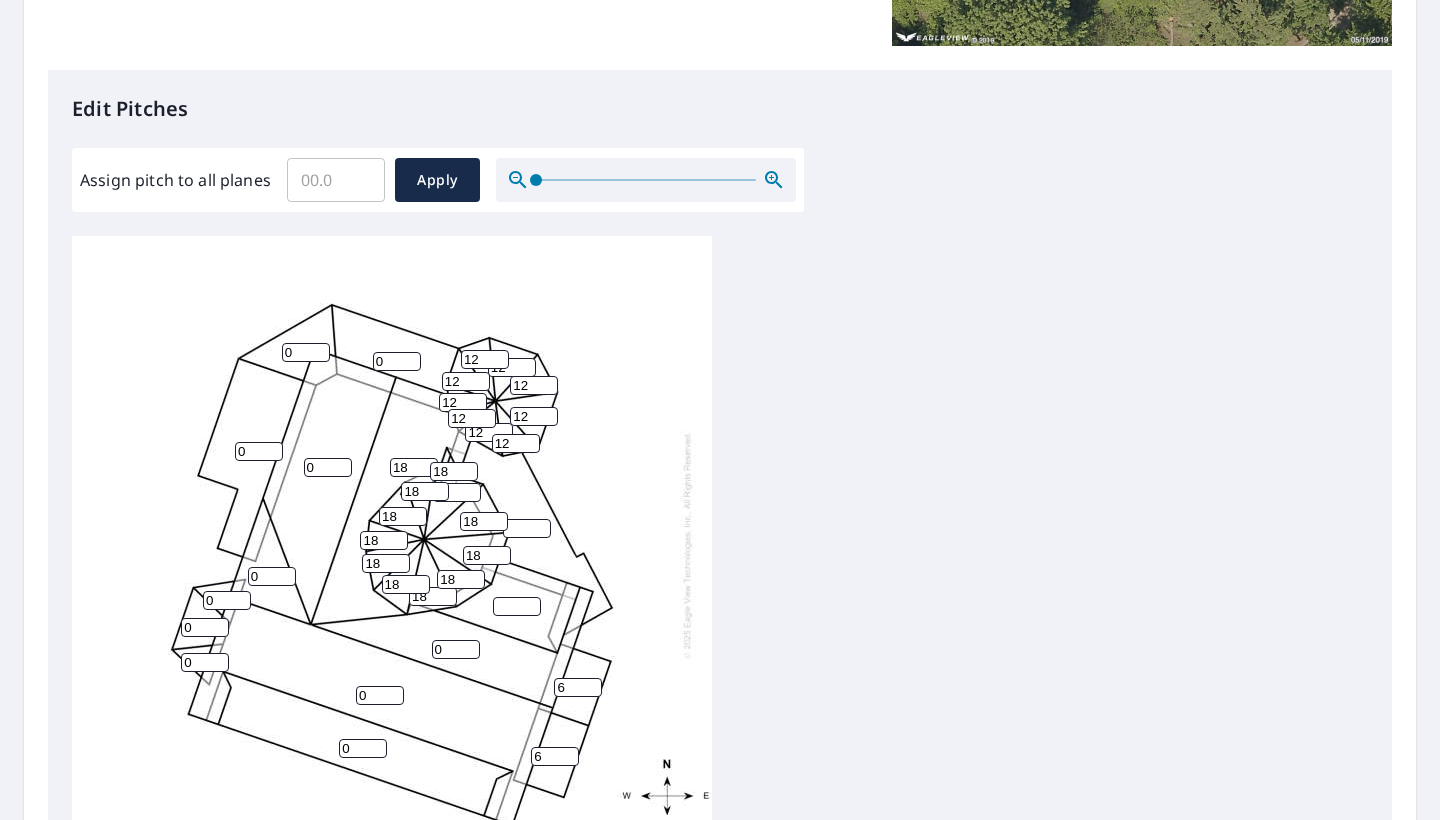 type on "6" 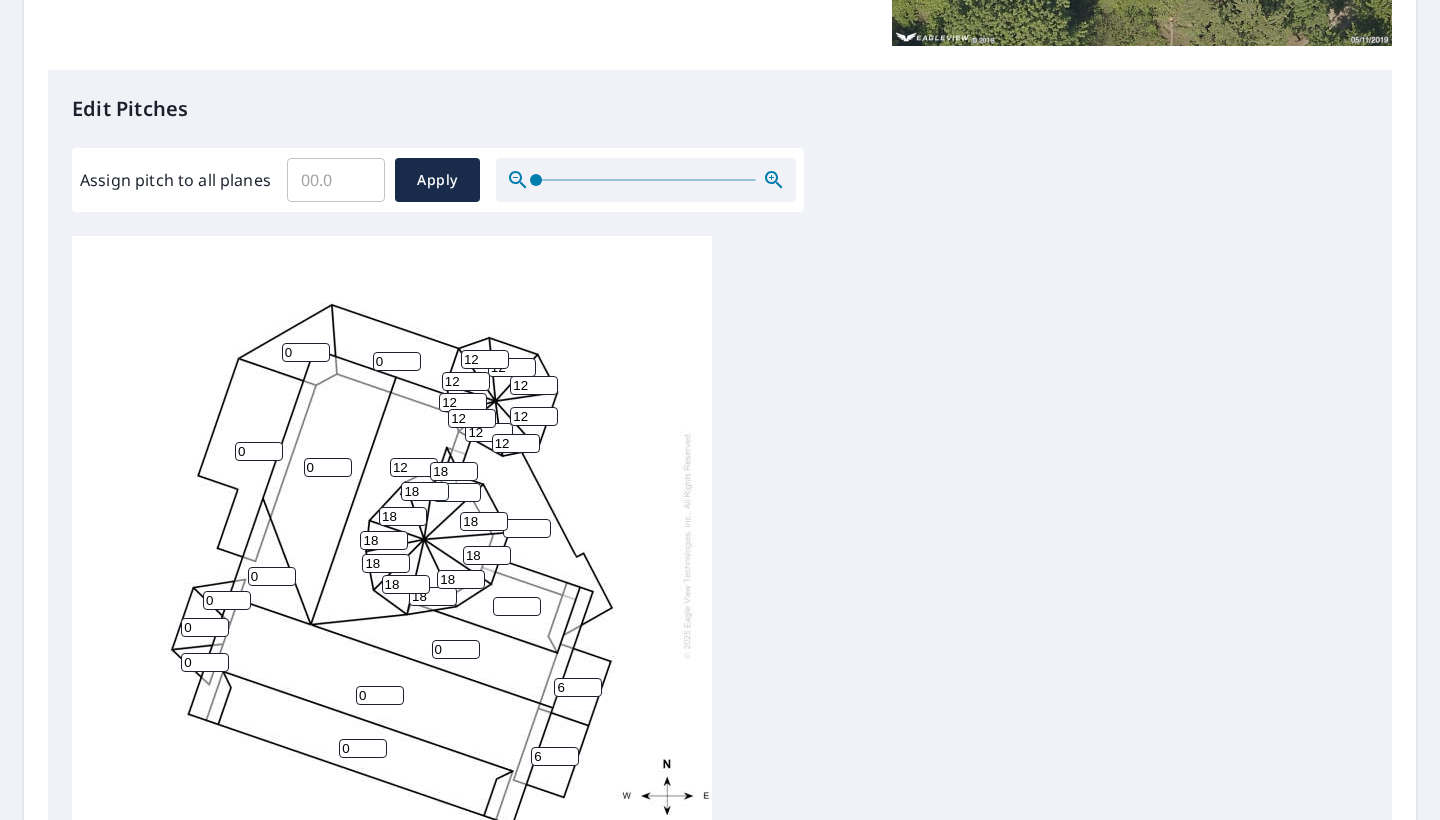 type on "12" 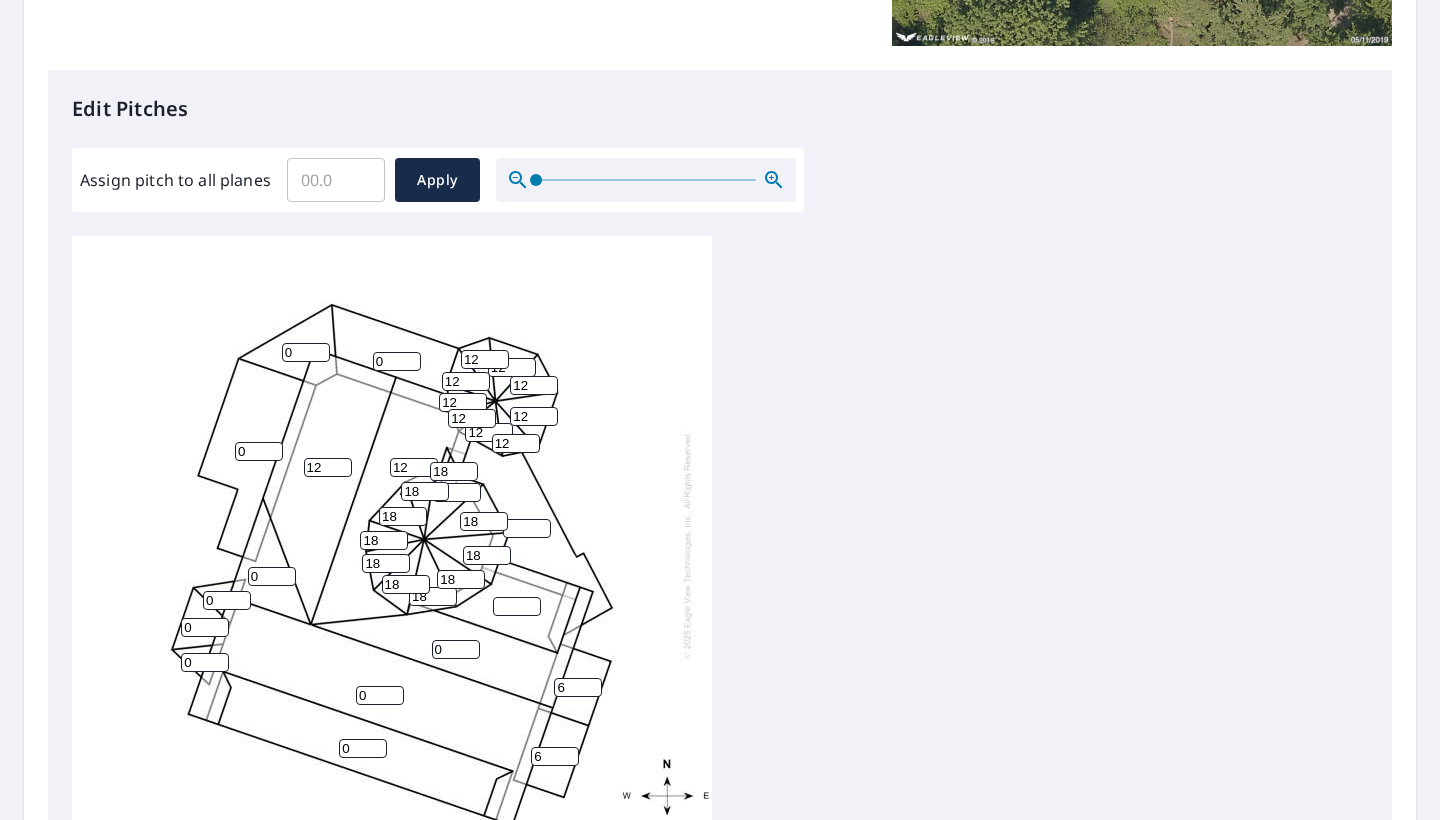 type on "12" 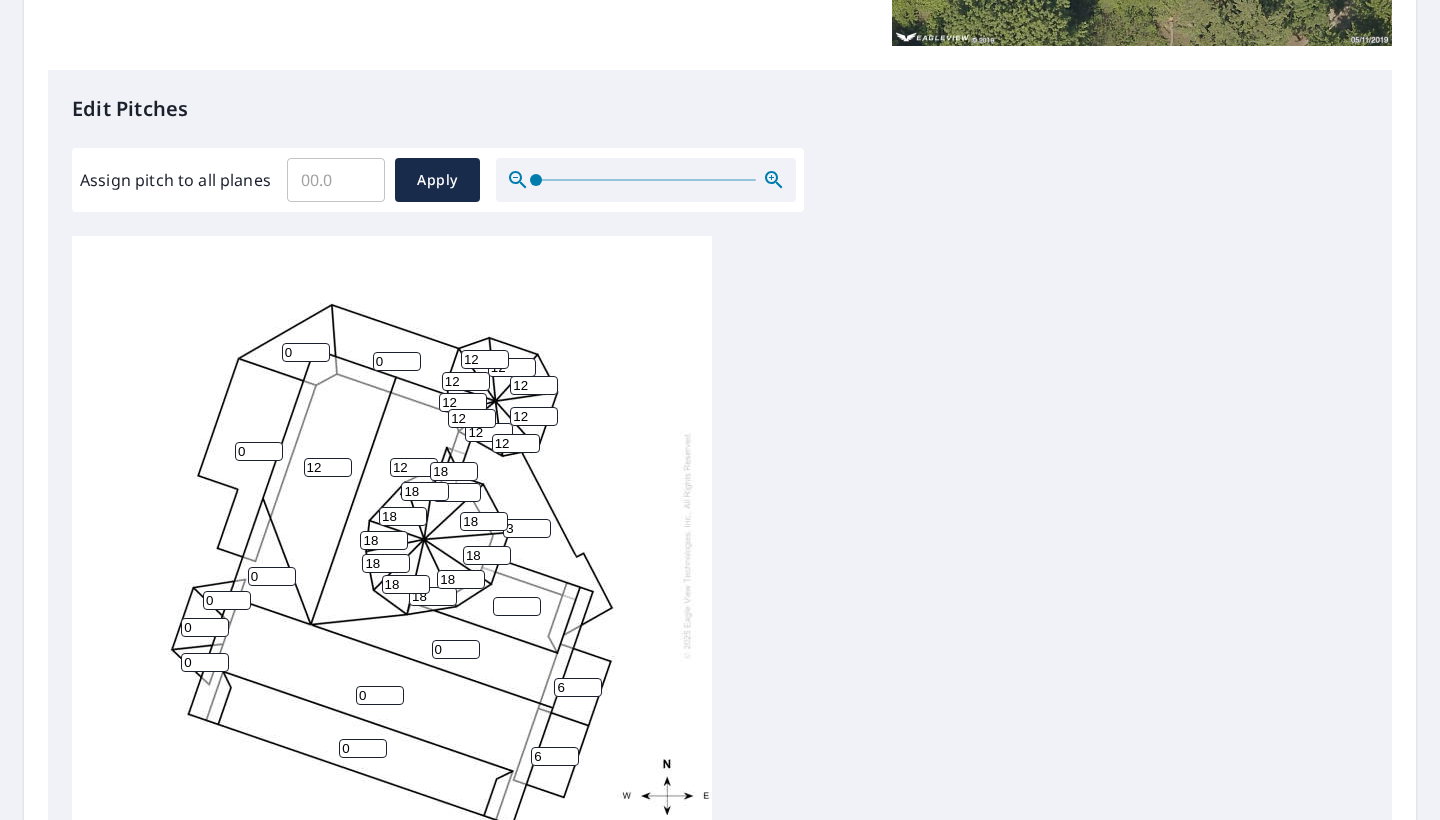 type on "3" 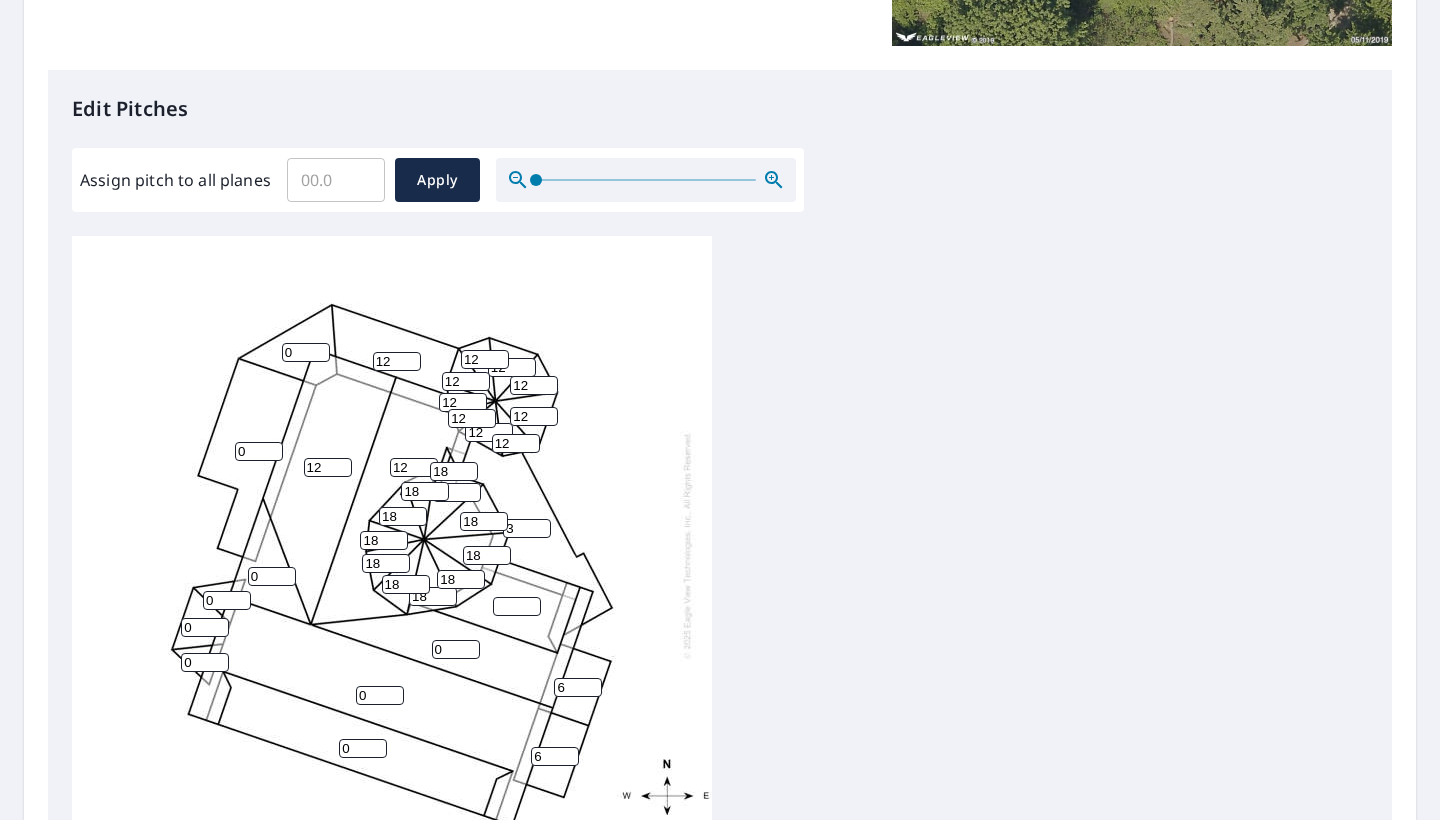 type on "12" 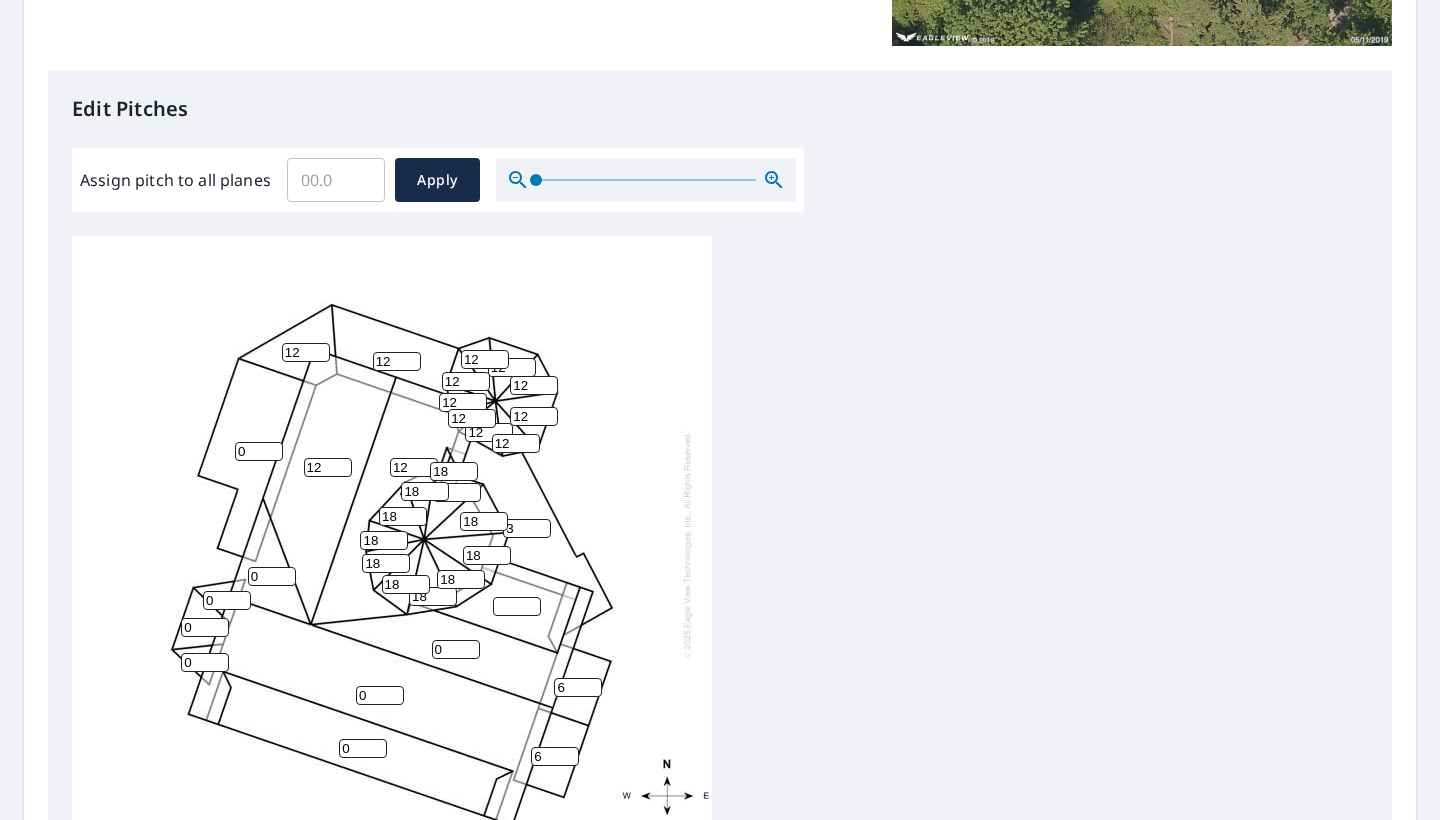 type on "12" 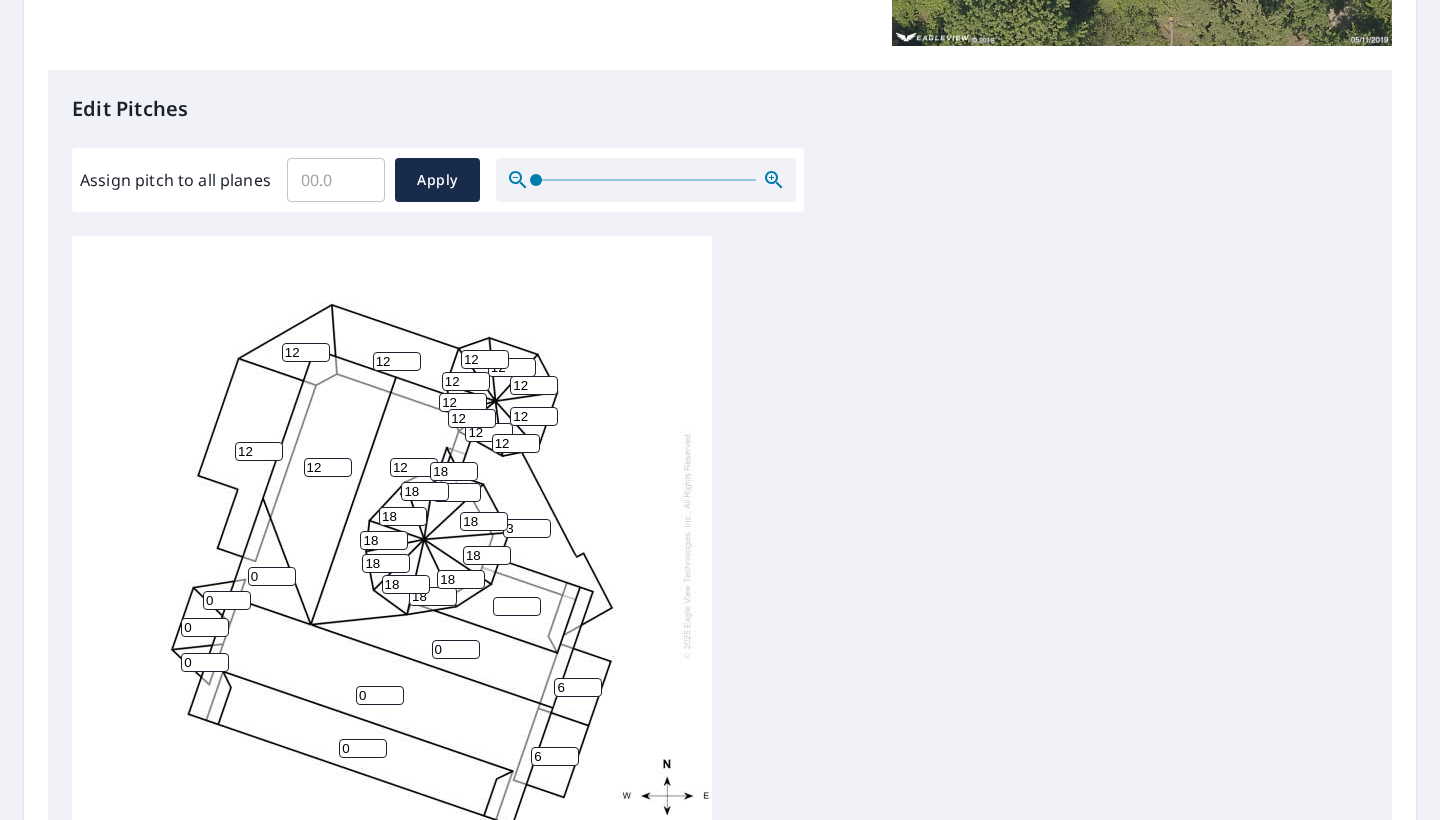 type on "12" 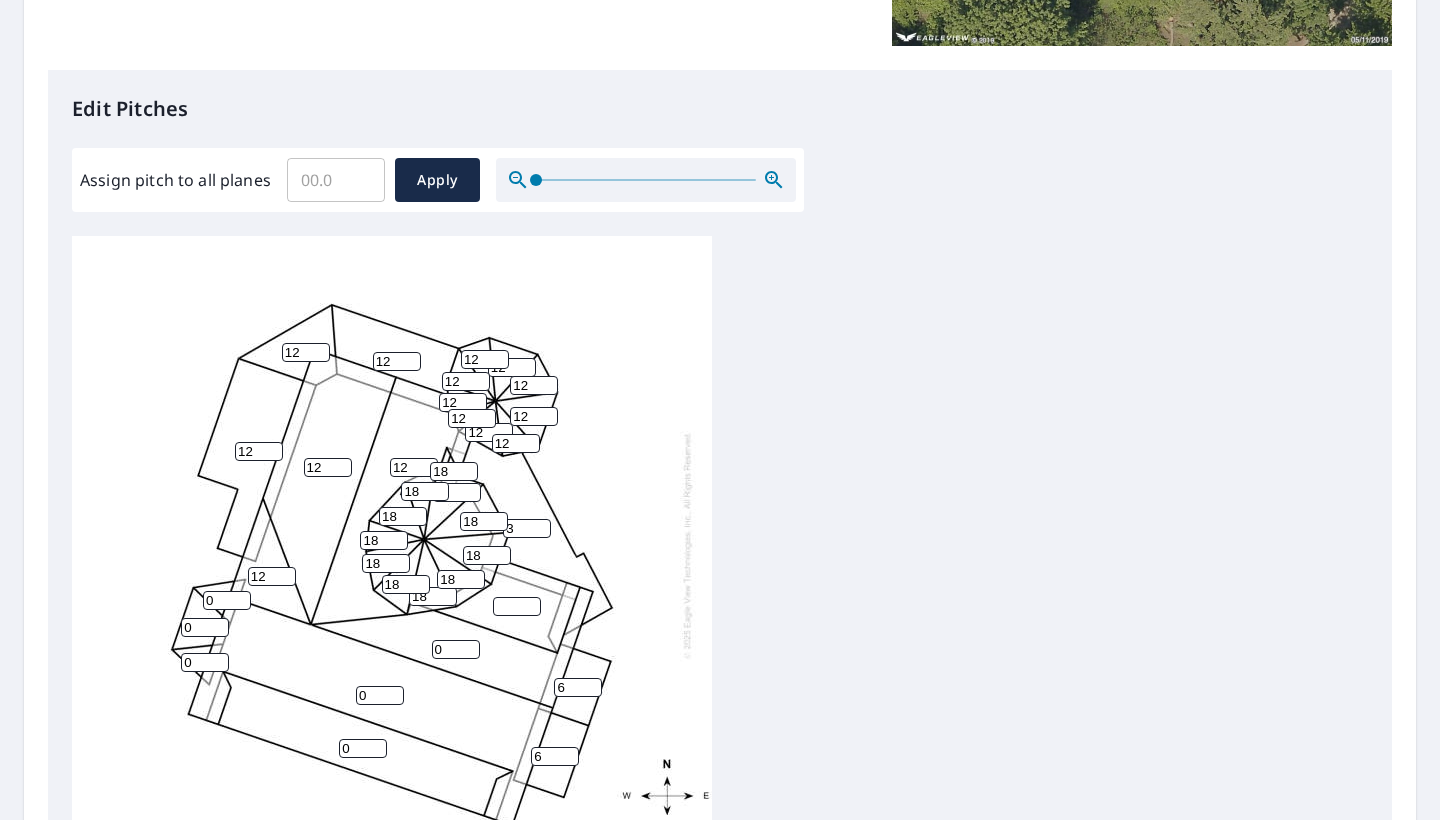 type on "12" 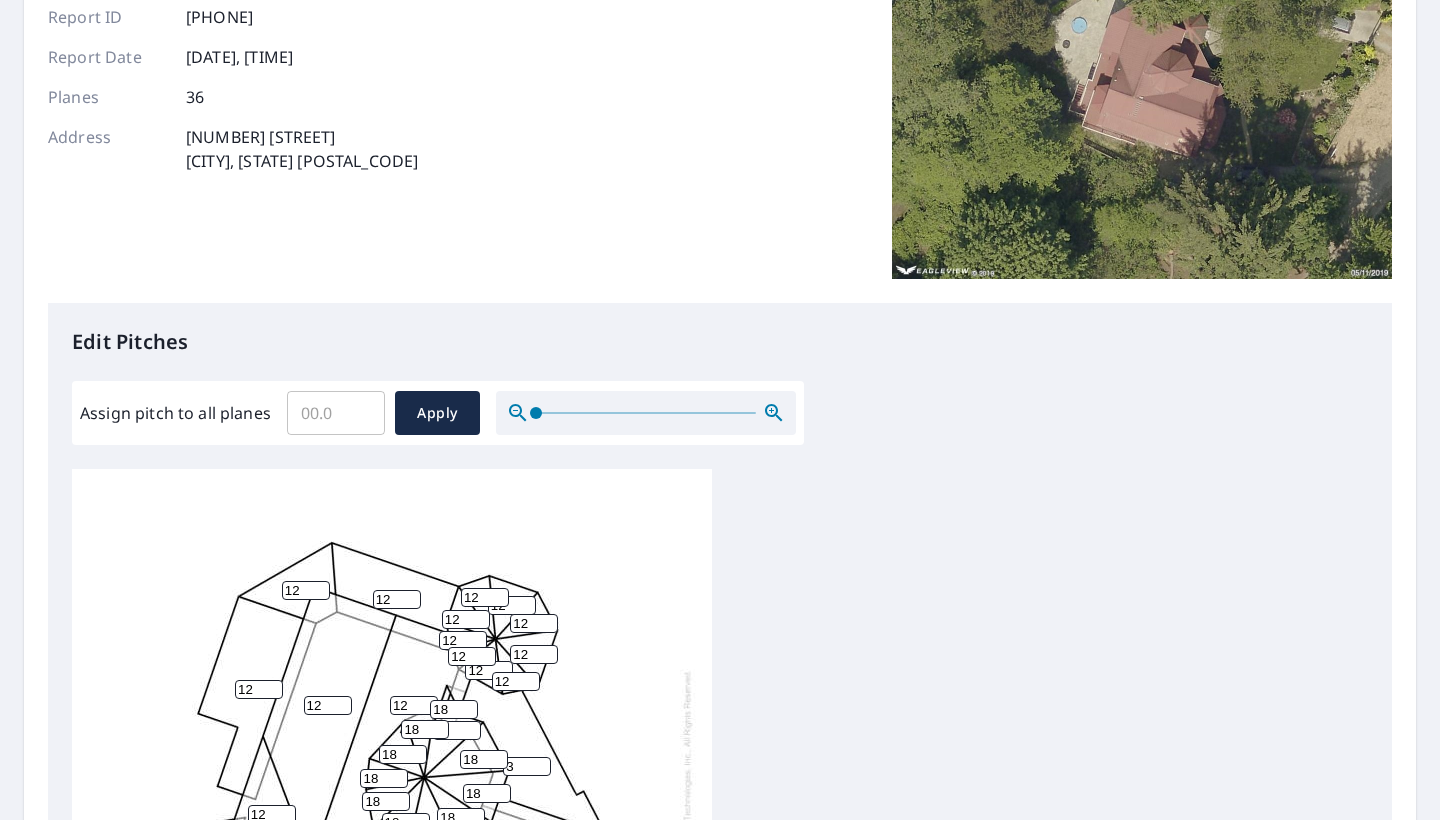 scroll, scrollTop: 259, scrollLeft: 0, axis: vertical 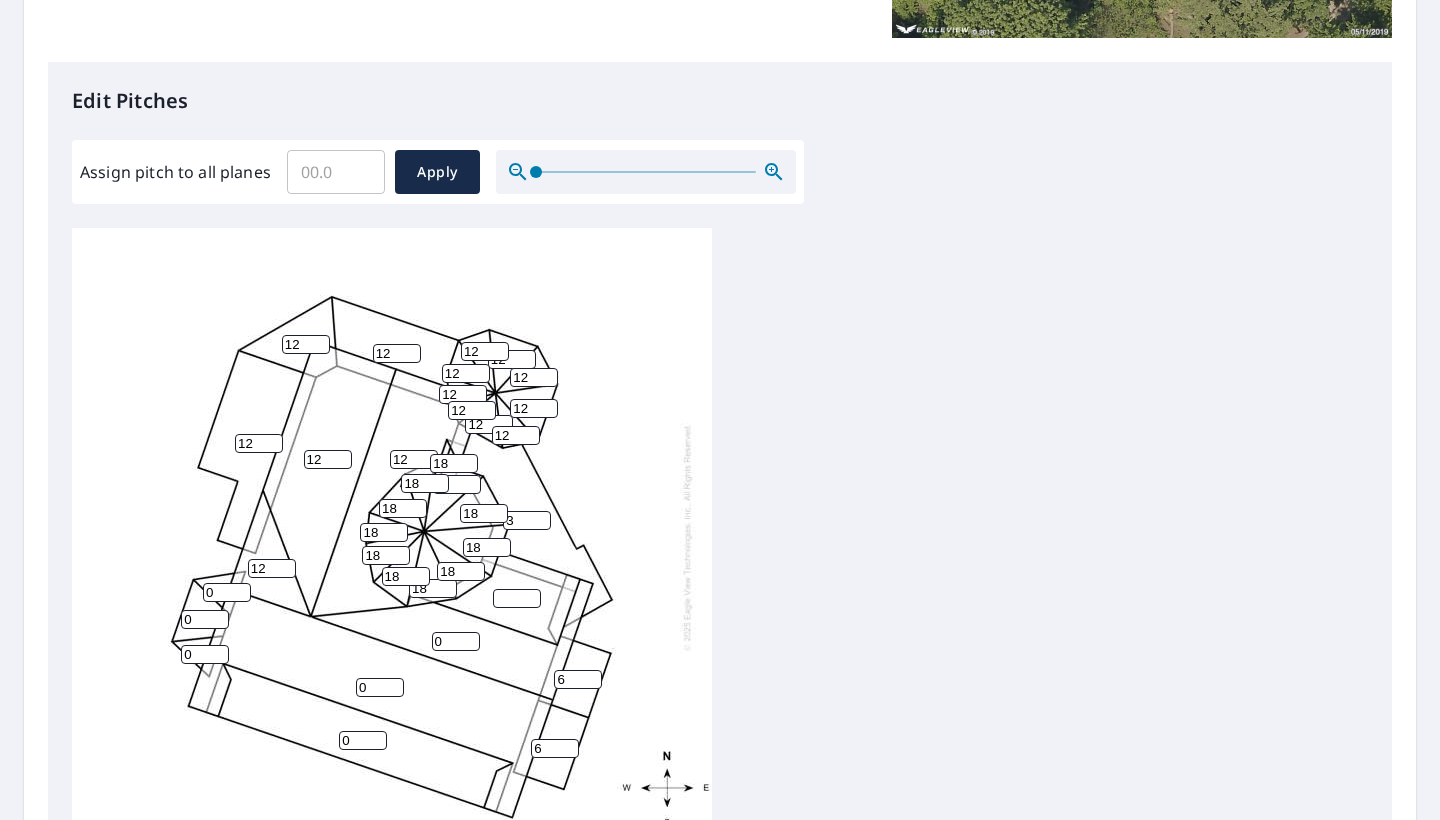 click at bounding box center (517, 598) 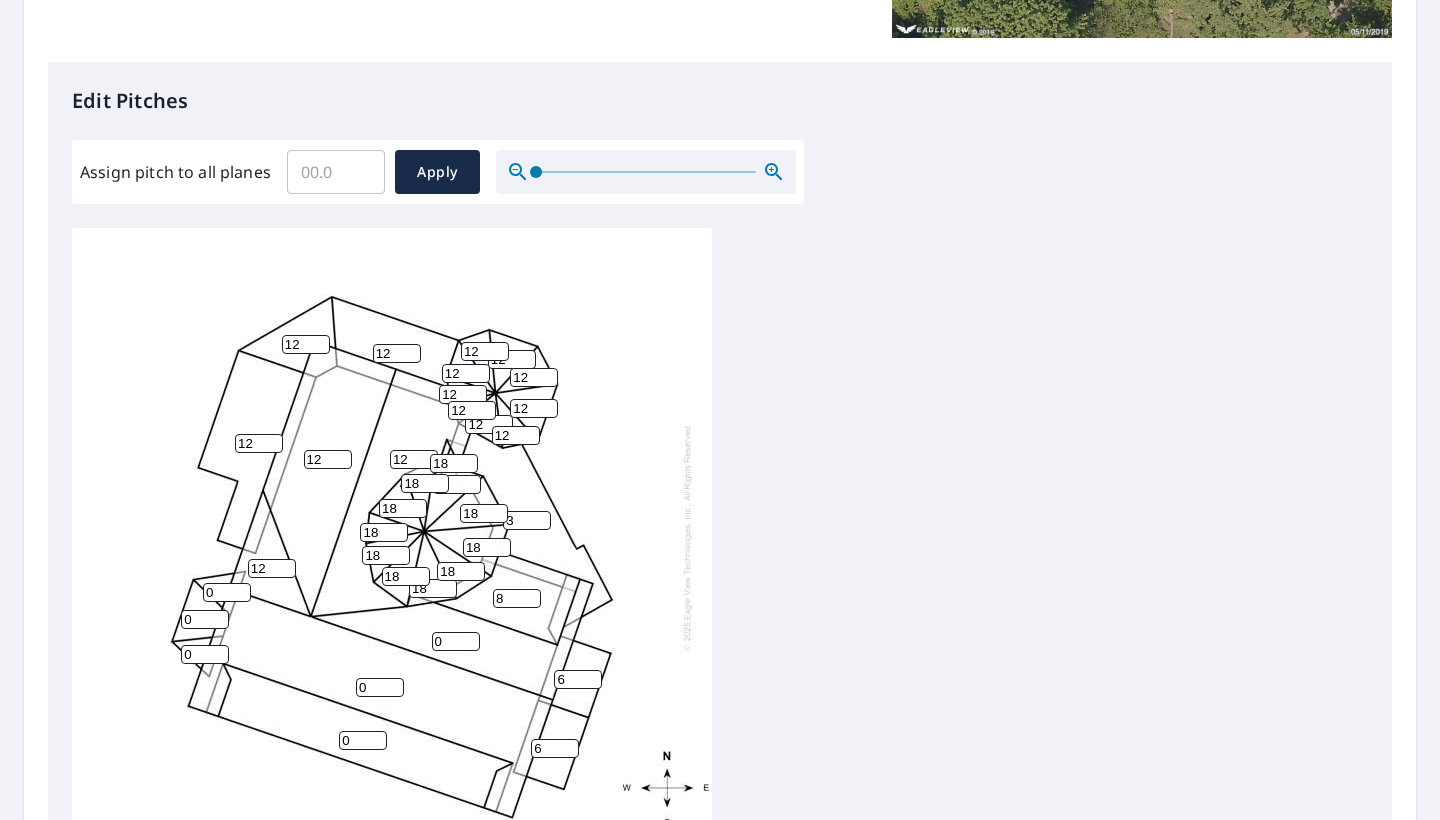 type on "8" 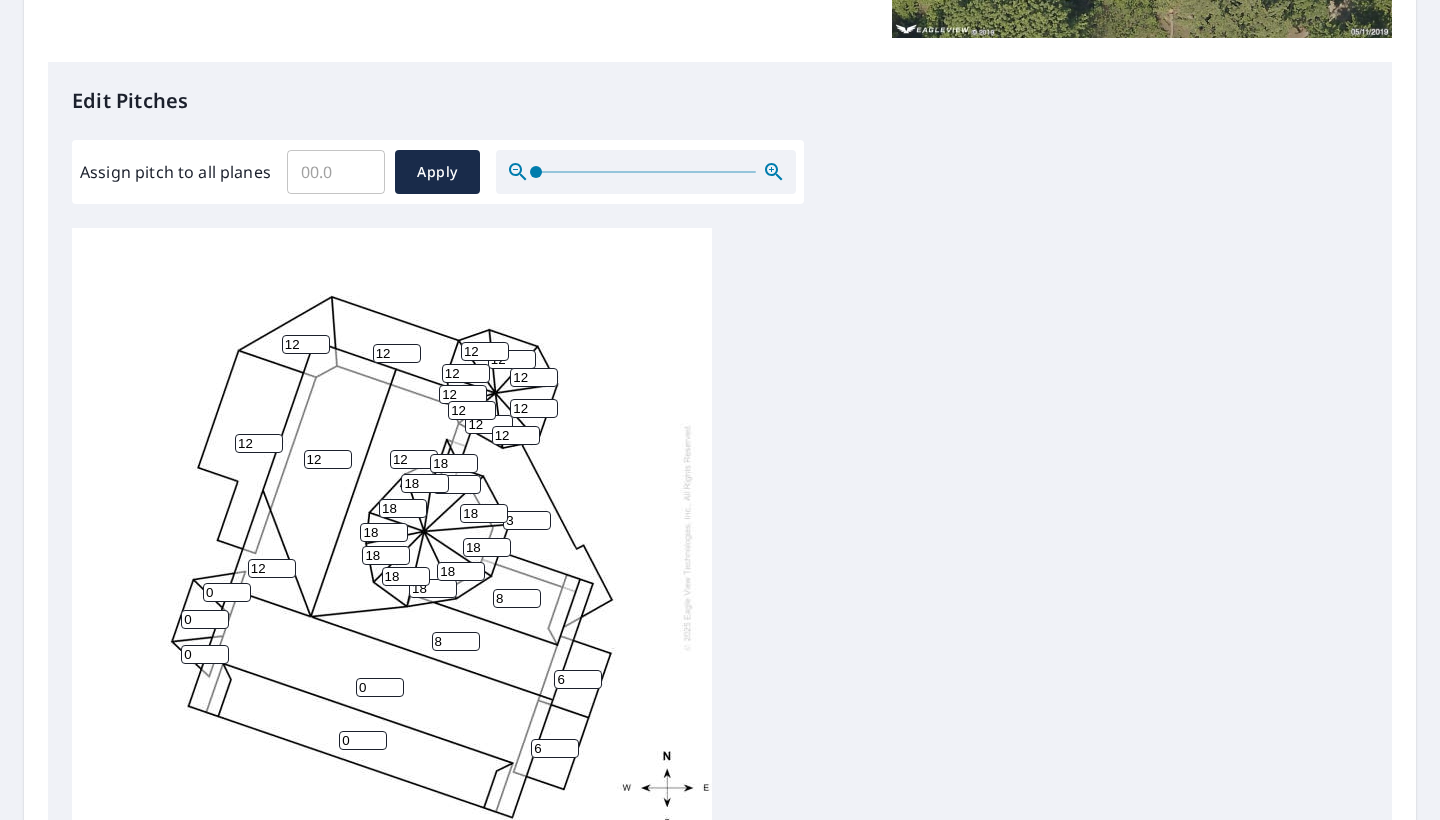 type on "8" 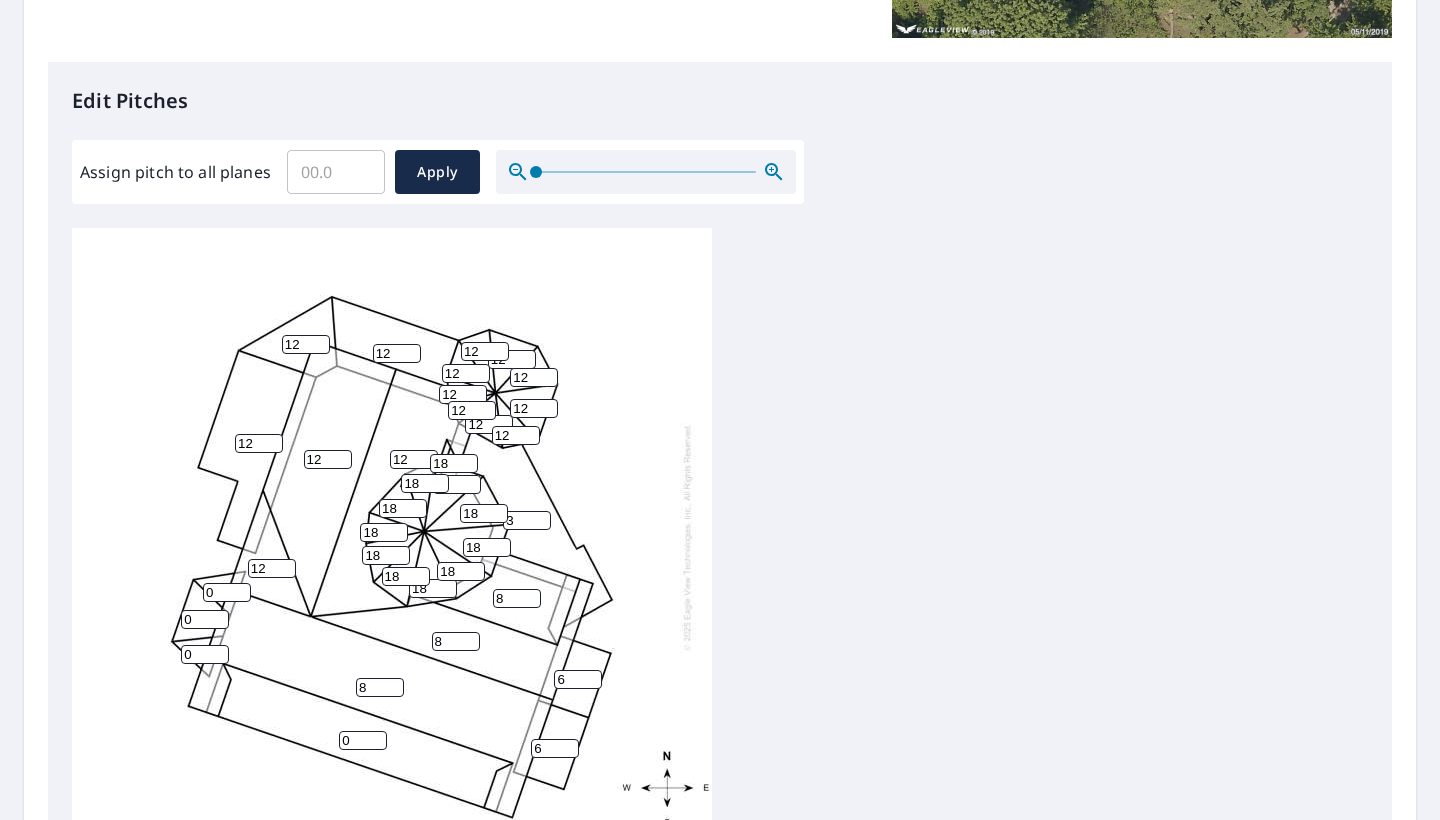type on "8" 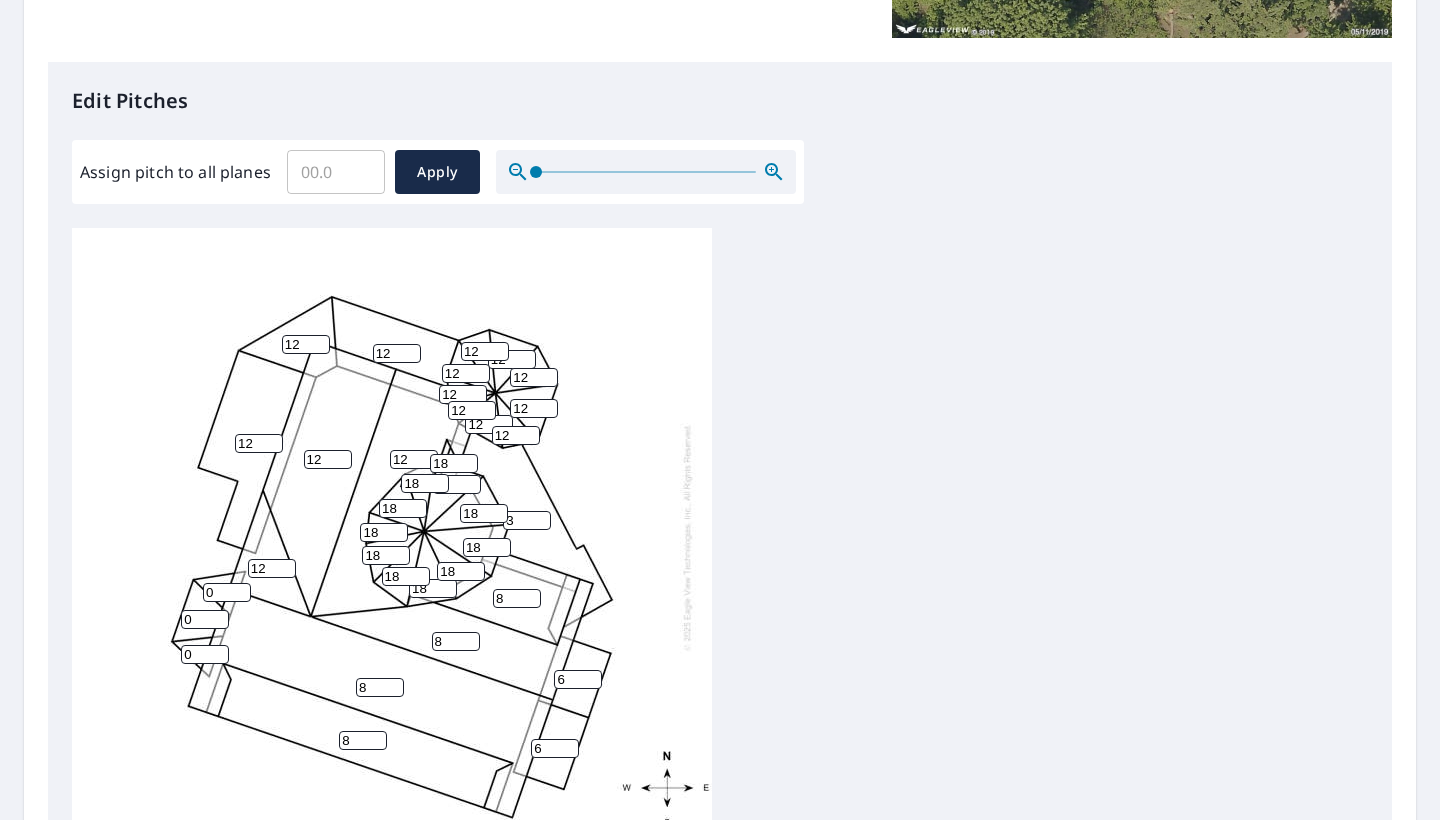 type on "8" 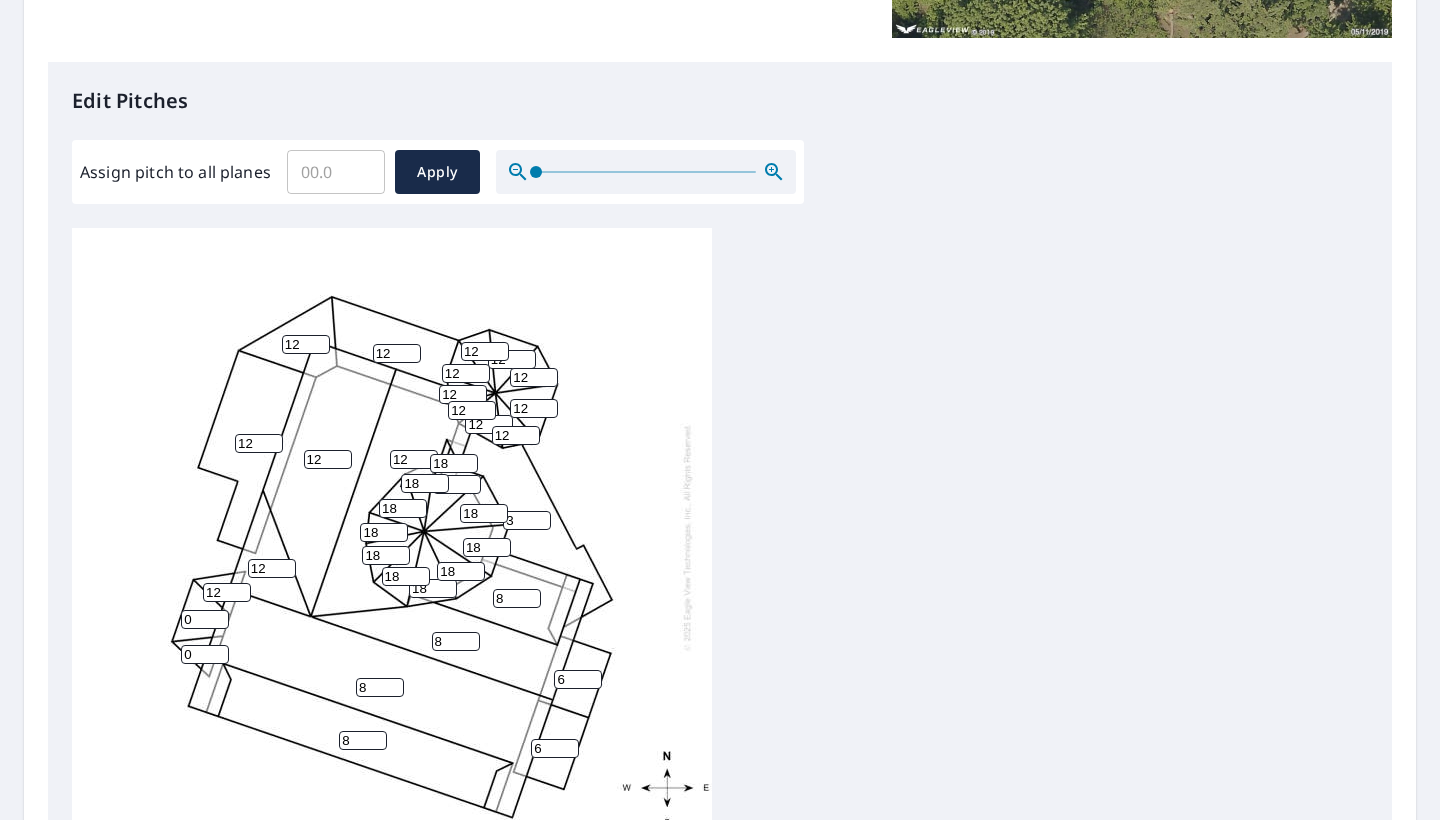 type on "12" 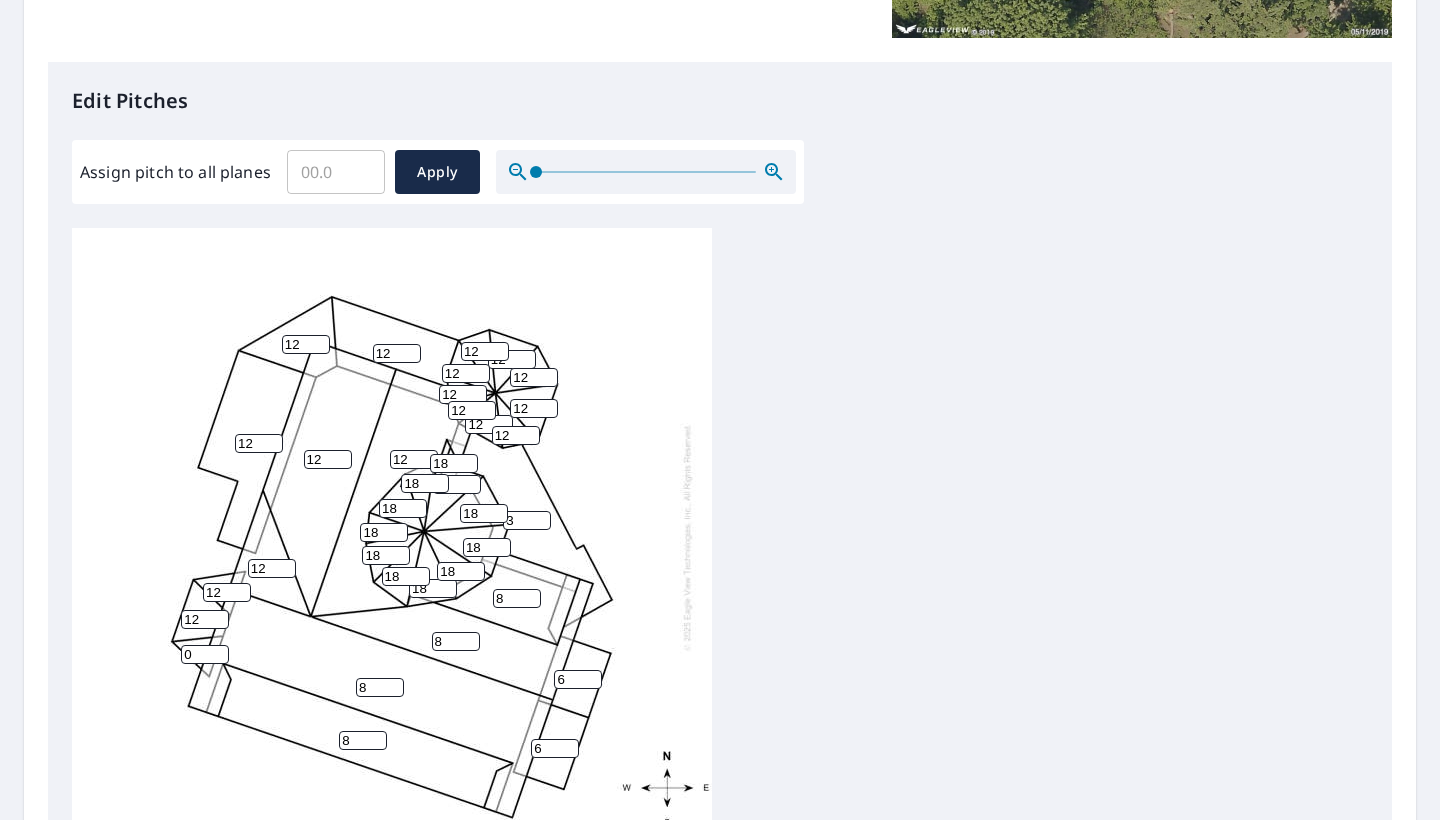 type on "12" 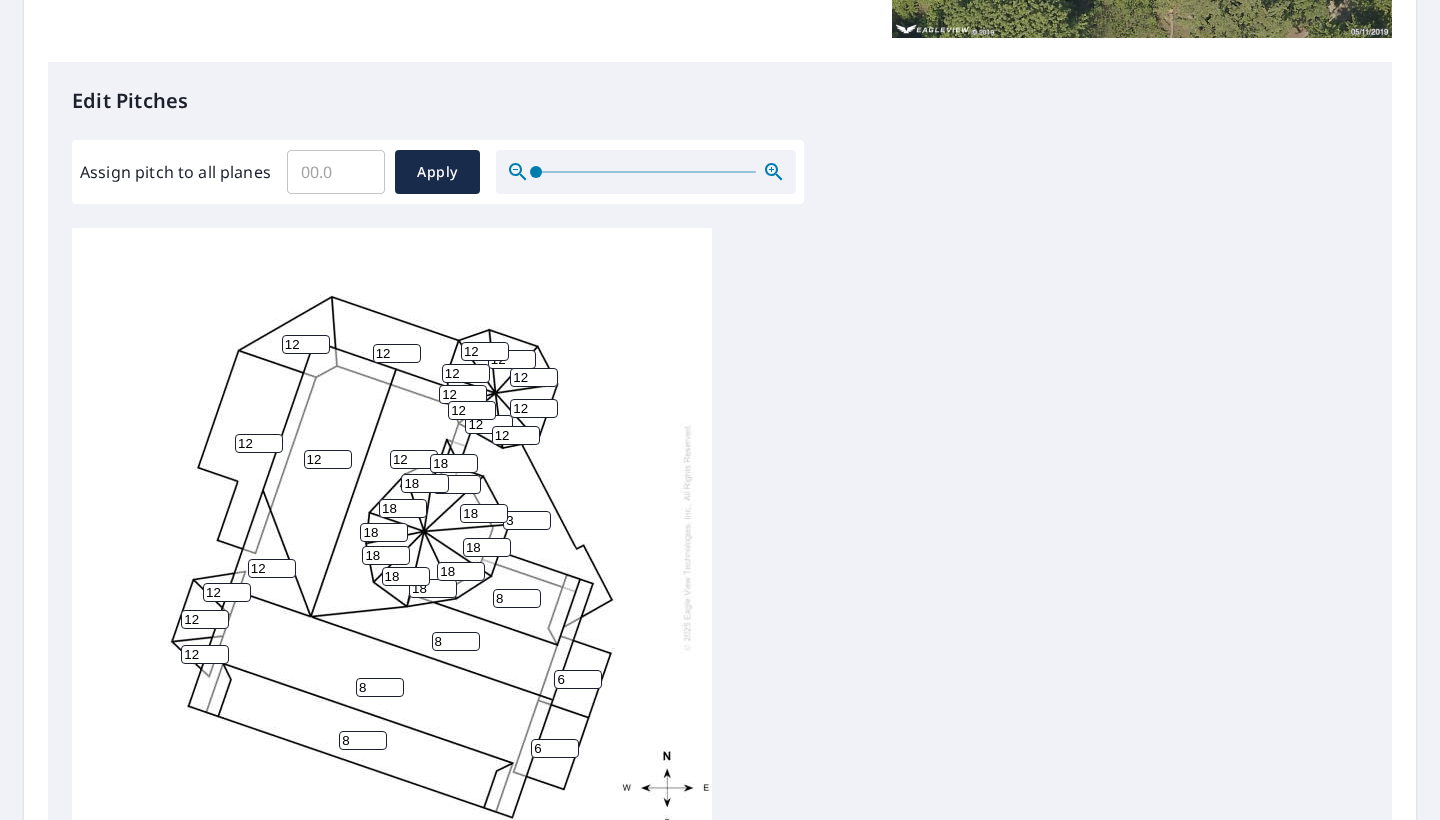 type on "12" 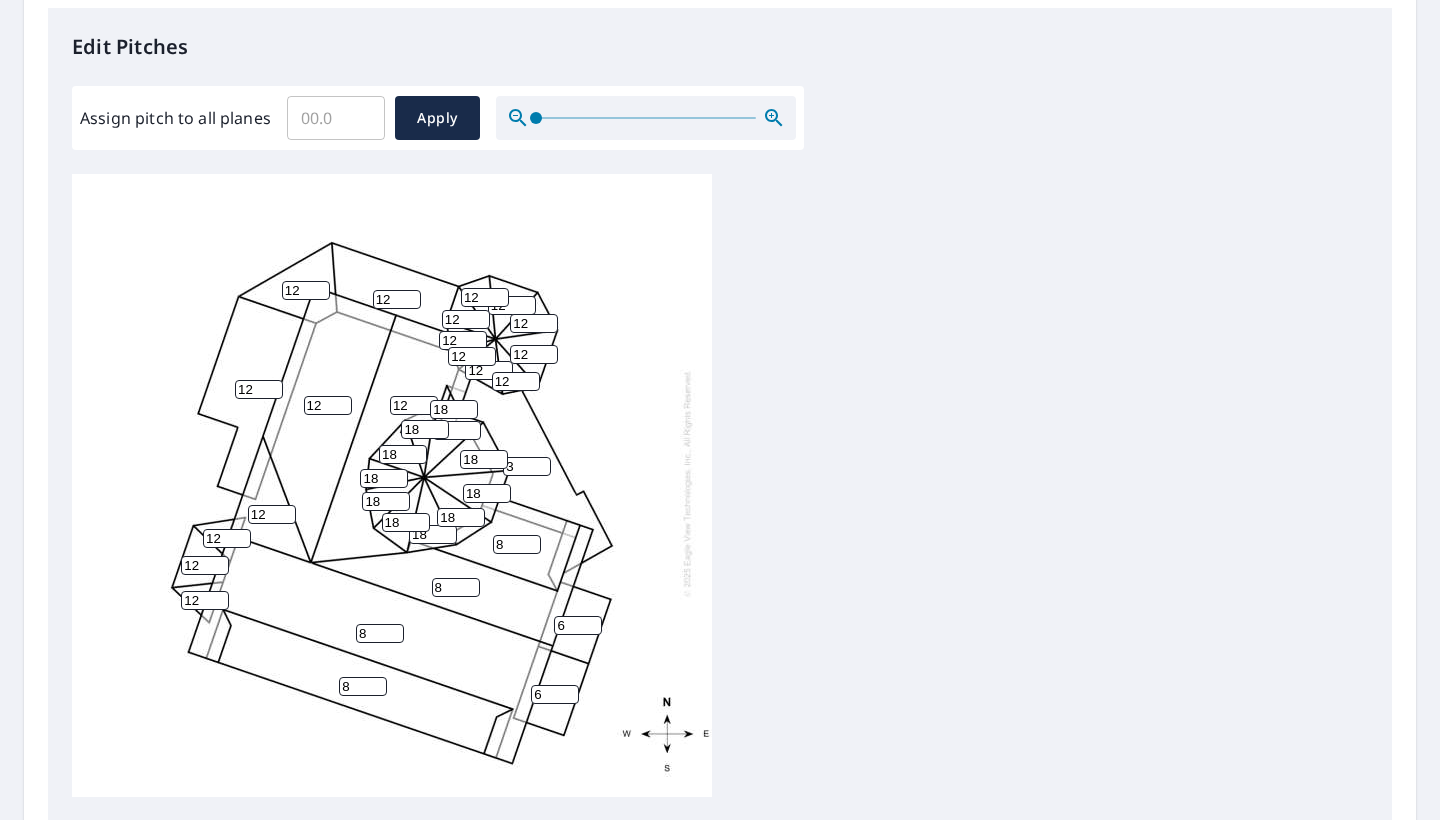 scroll, scrollTop: 619, scrollLeft: 0, axis: vertical 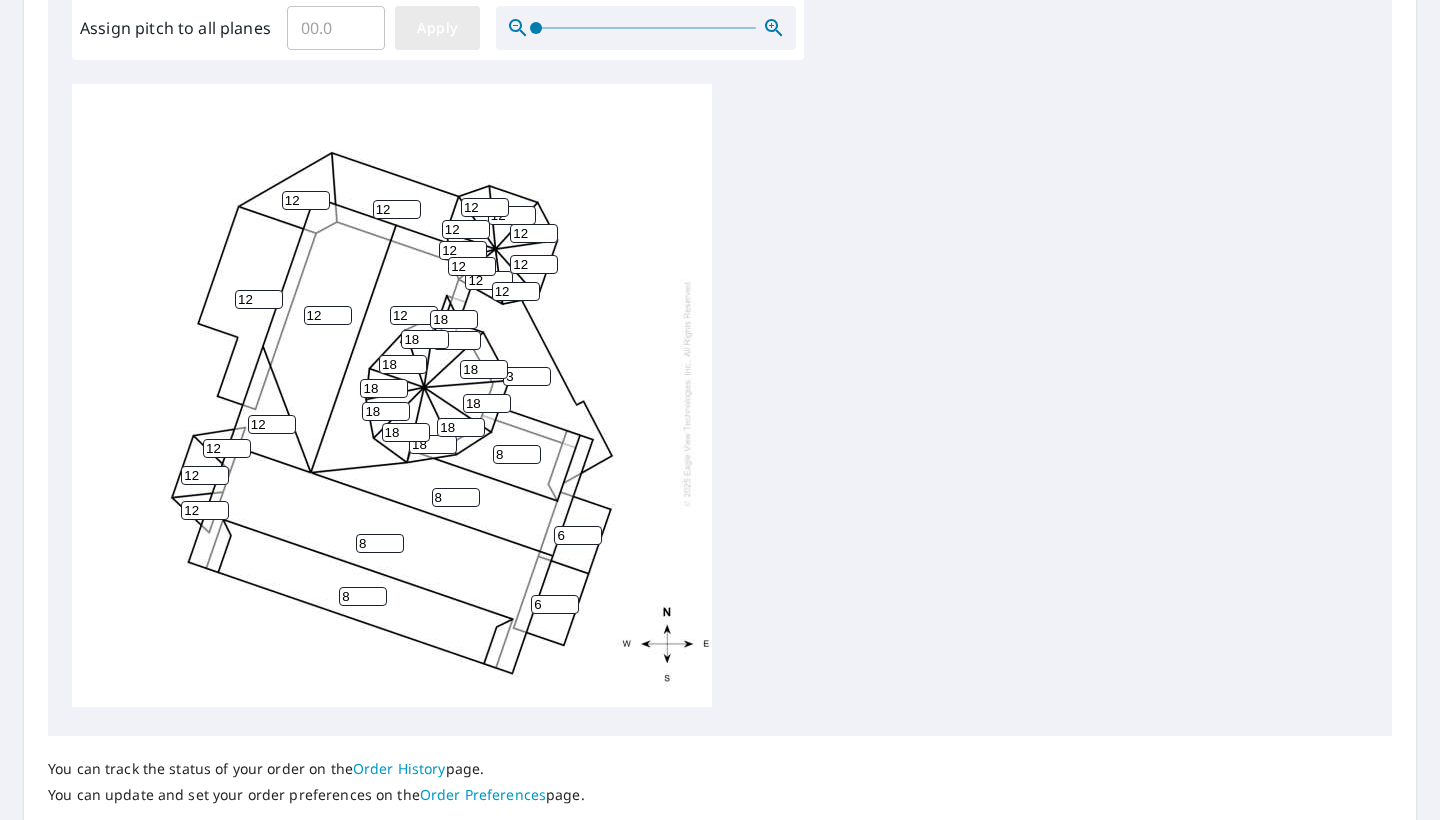 click on "Apply" at bounding box center [437, 28] 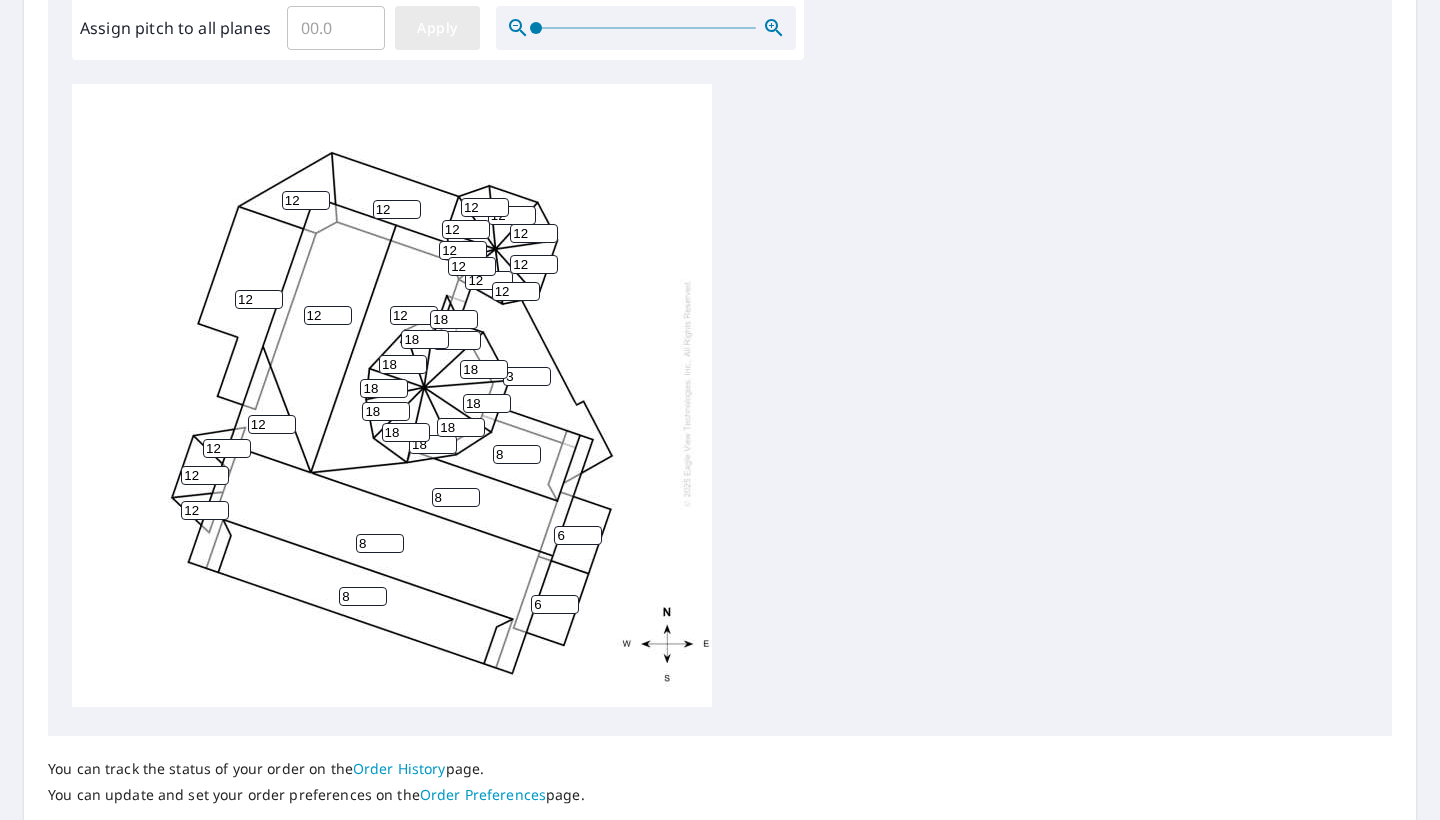 type 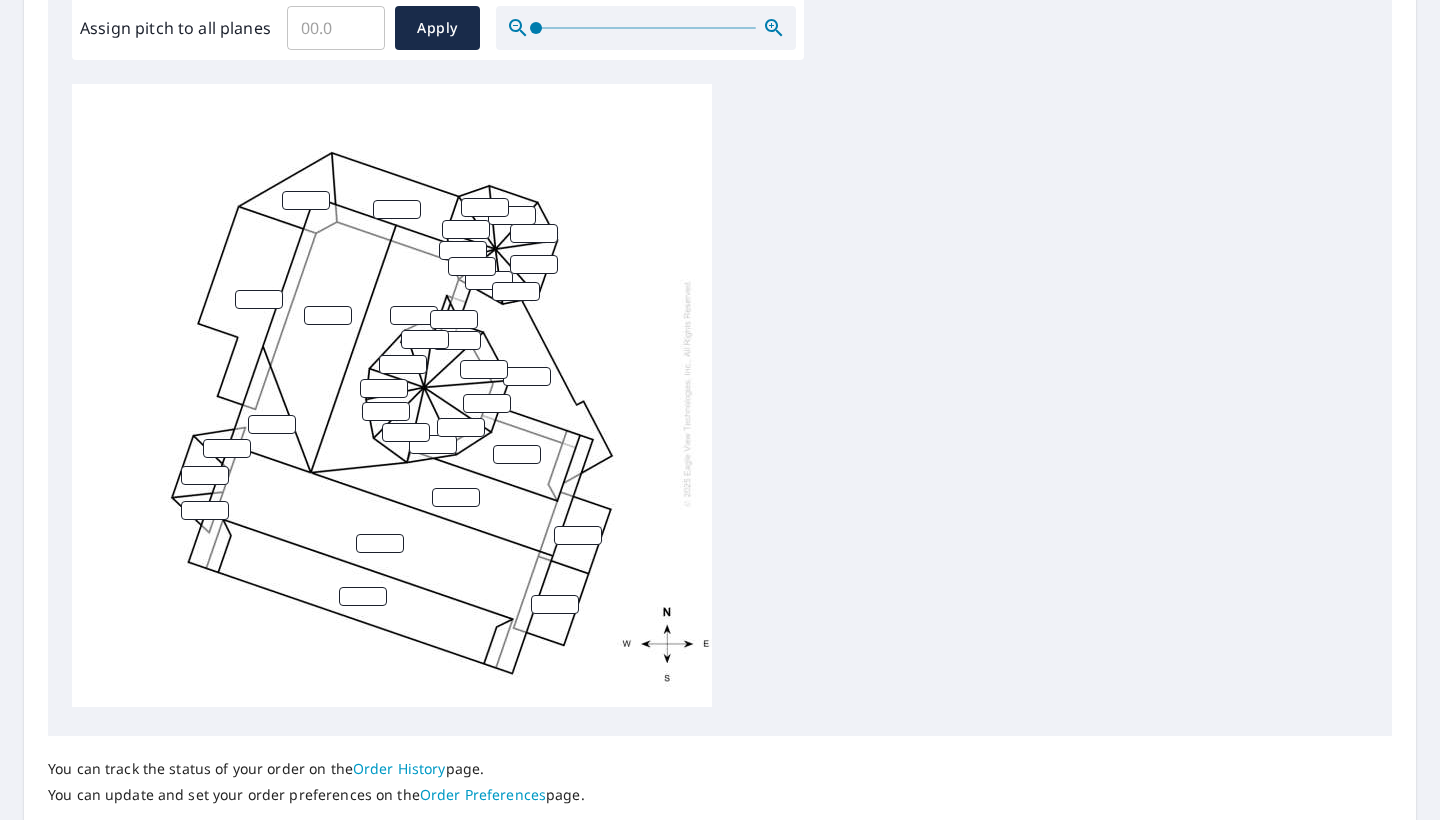 scroll, scrollTop: 0, scrollLeft: 0, axis: both 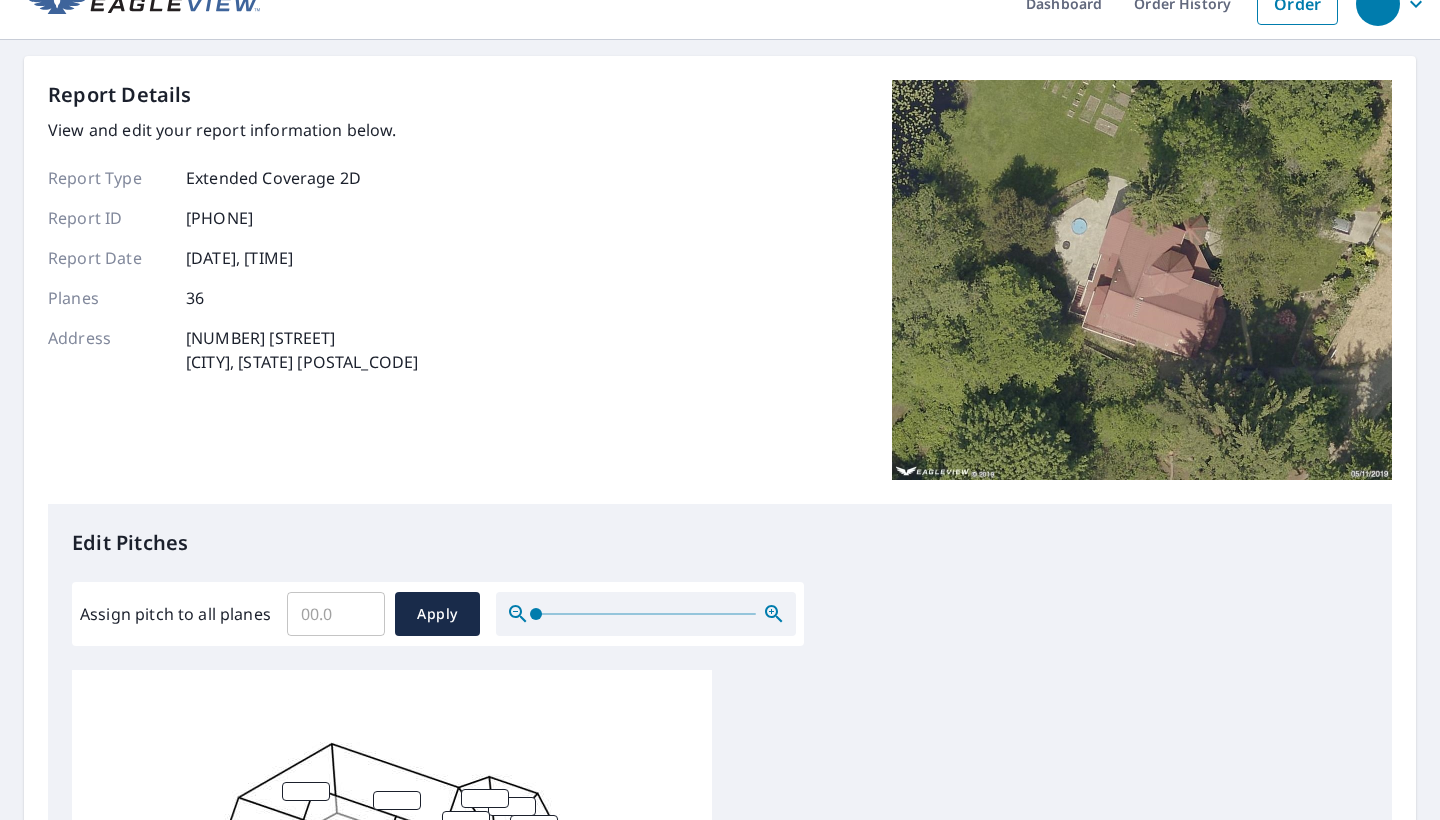 click on "Edit Pitches Assign pitch to all planes ​ Apply" at bounding box center [720, 913] 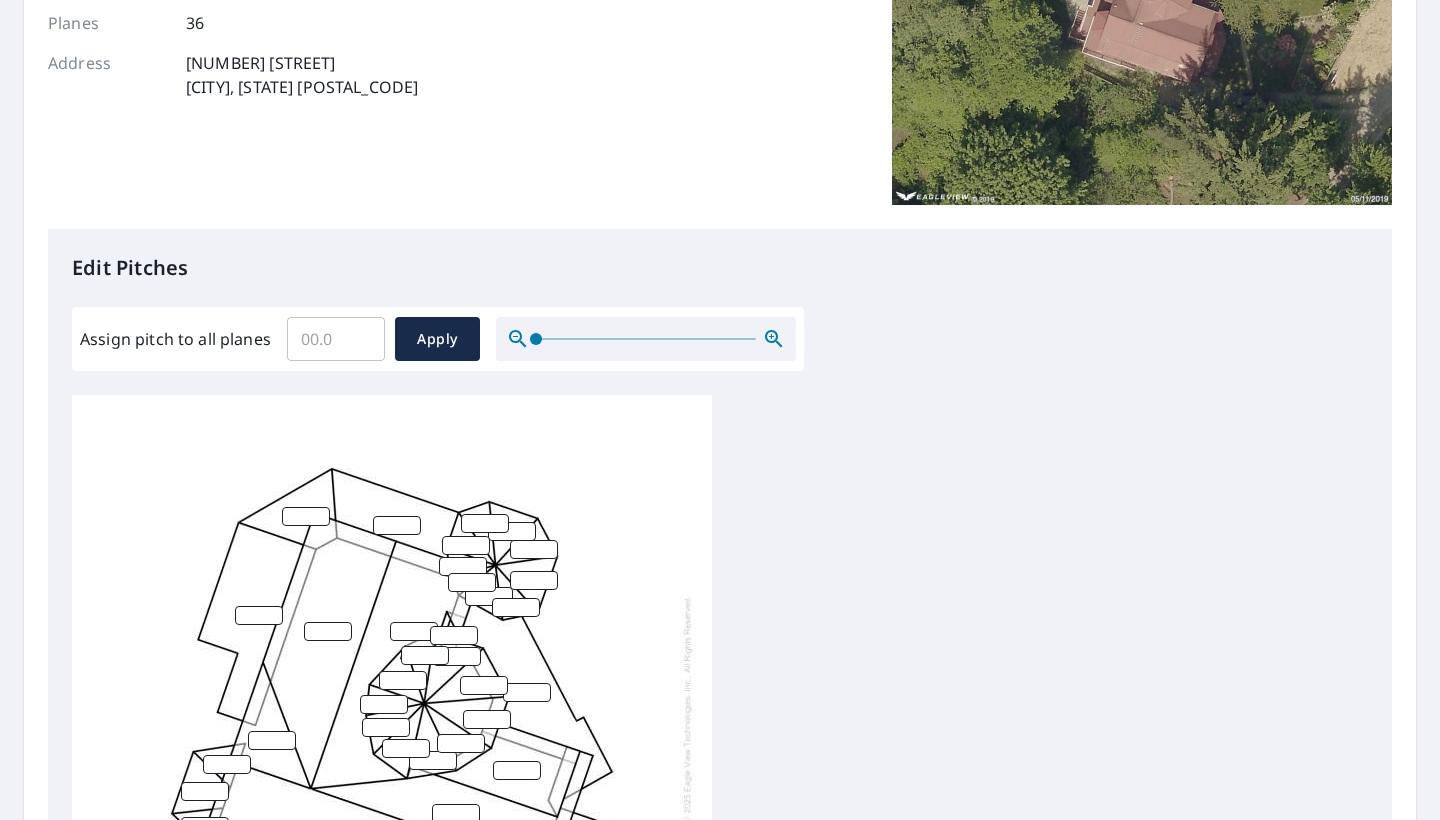scroll, scrollTop: 542, scrollLeft: 0, axis: vertical 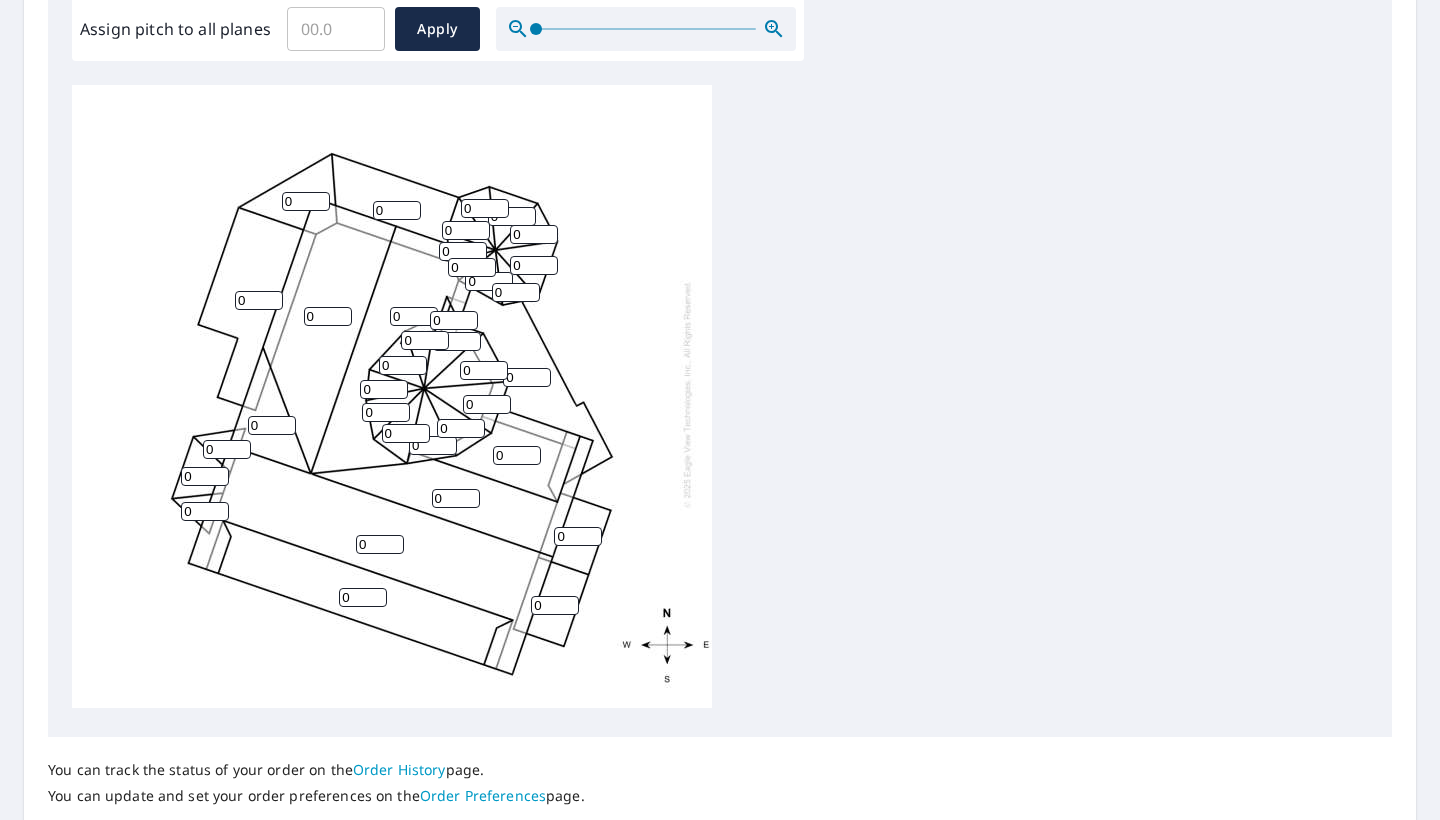 drag, startPoint x: 408, startPoint y: 304, endPoint x: 370, endPoint y: 298, distance: 38.470768 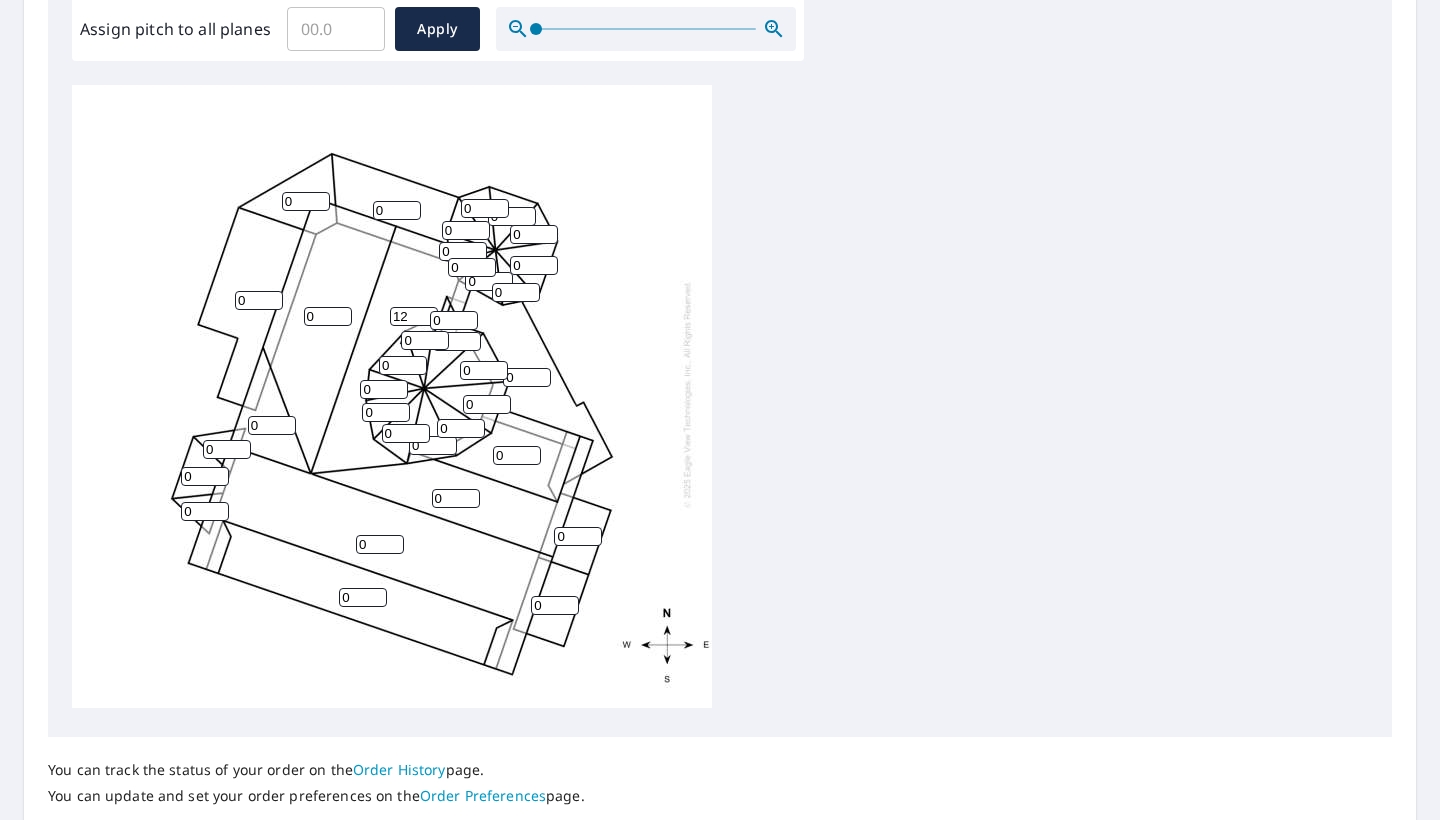 type on "12" 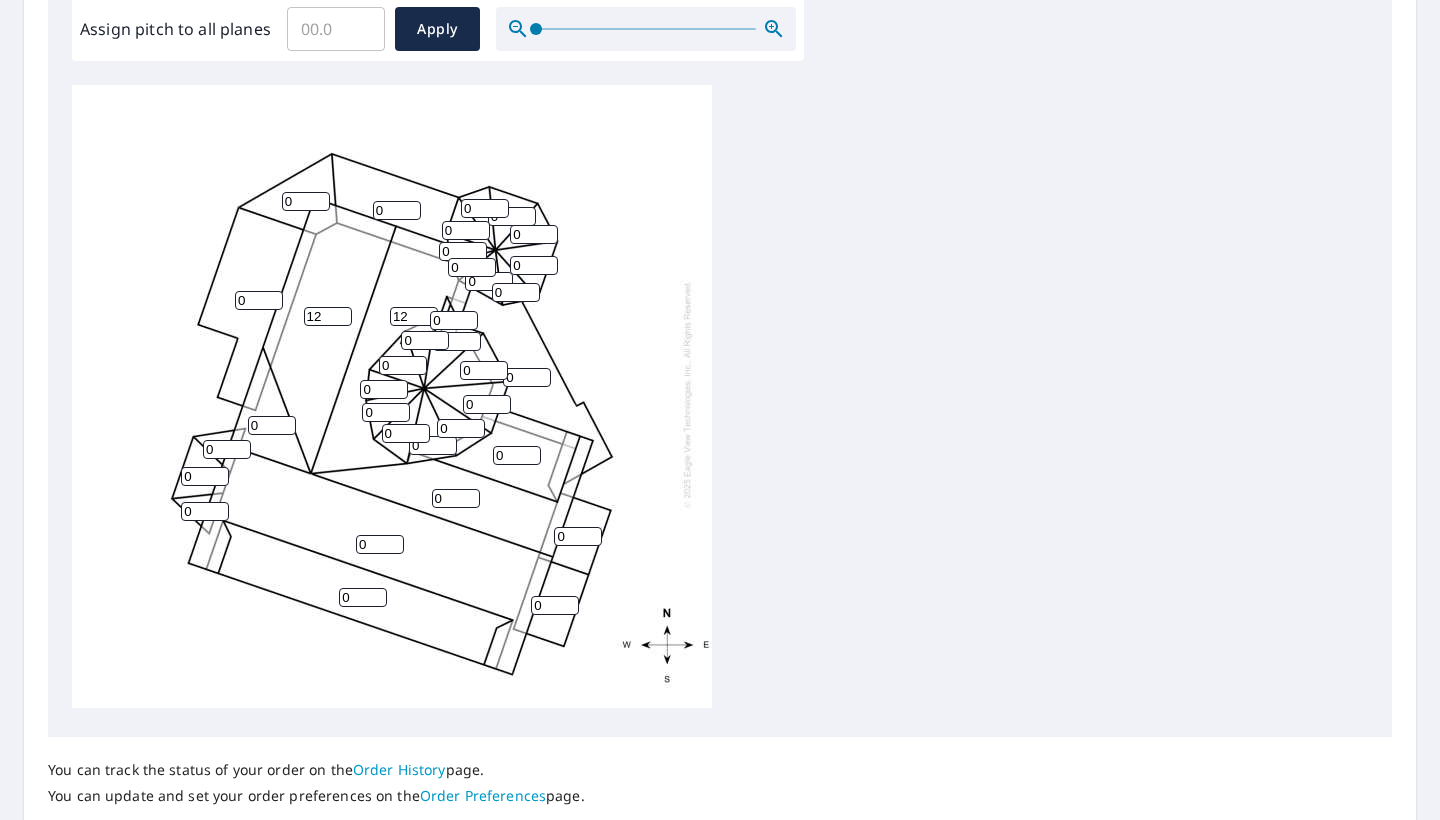 type on "12" 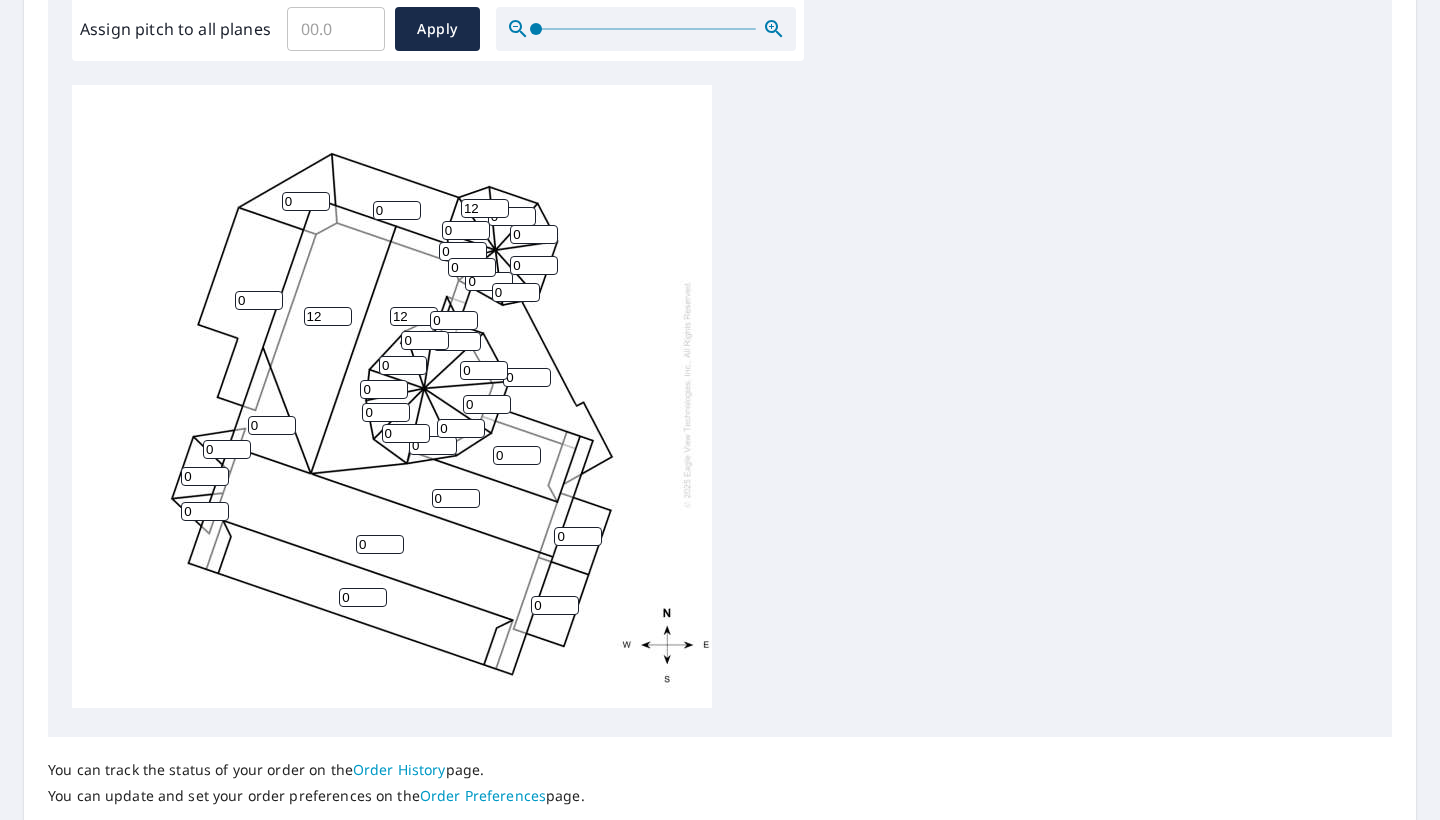 type on "12" 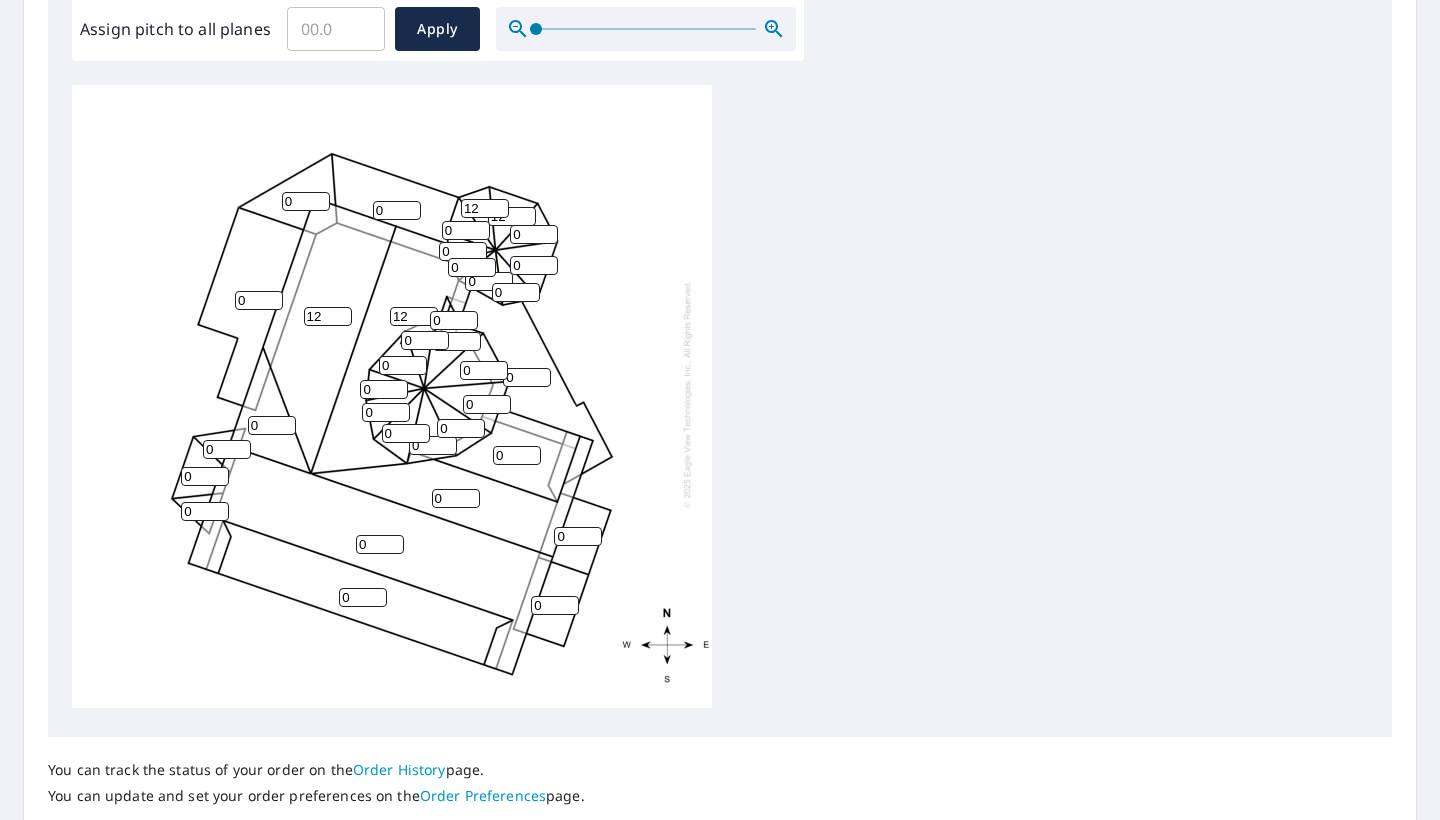 type on "12" 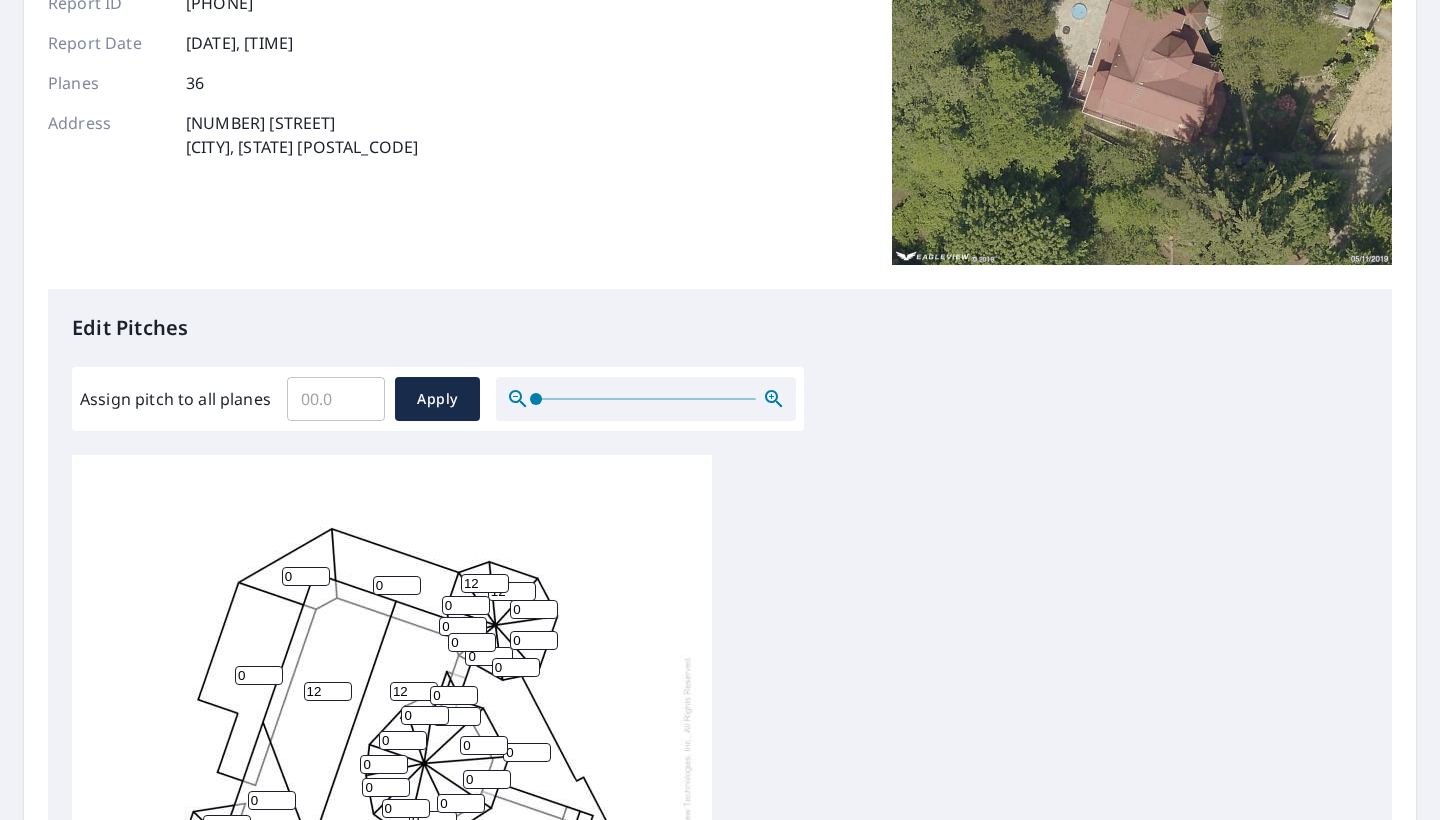 scroll, scrollTop: 0, scrollLeft: 0, axis: both 